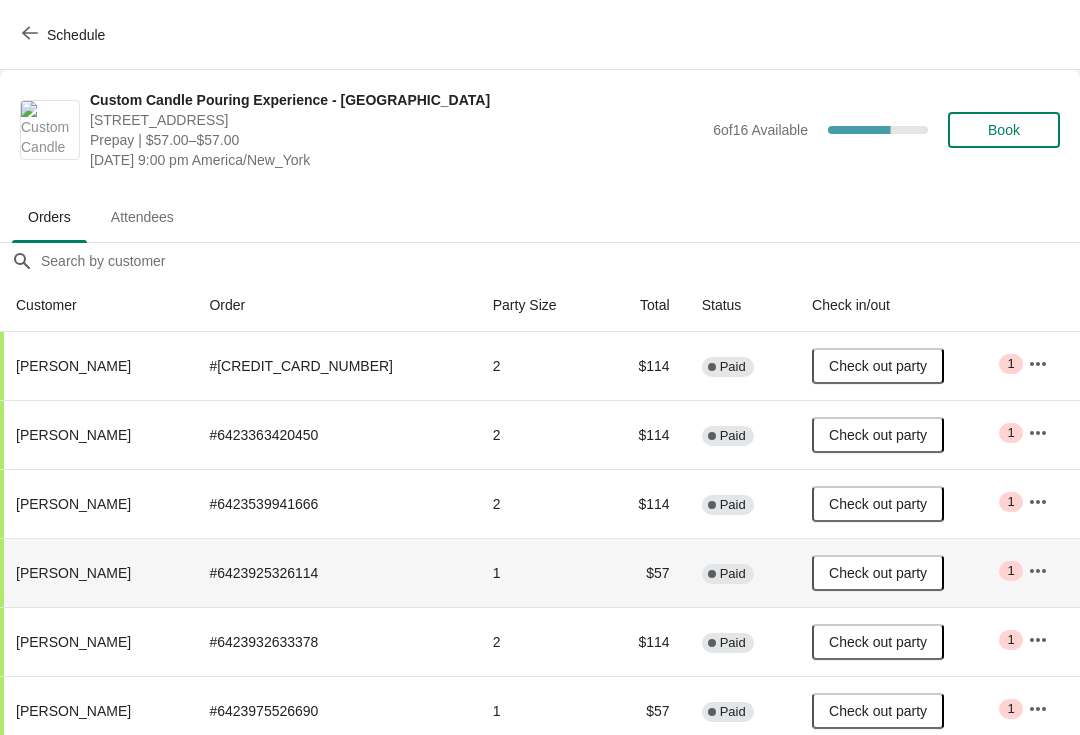 scroll, scrollTop: 10, scrollLeft: 0, axis: vertical 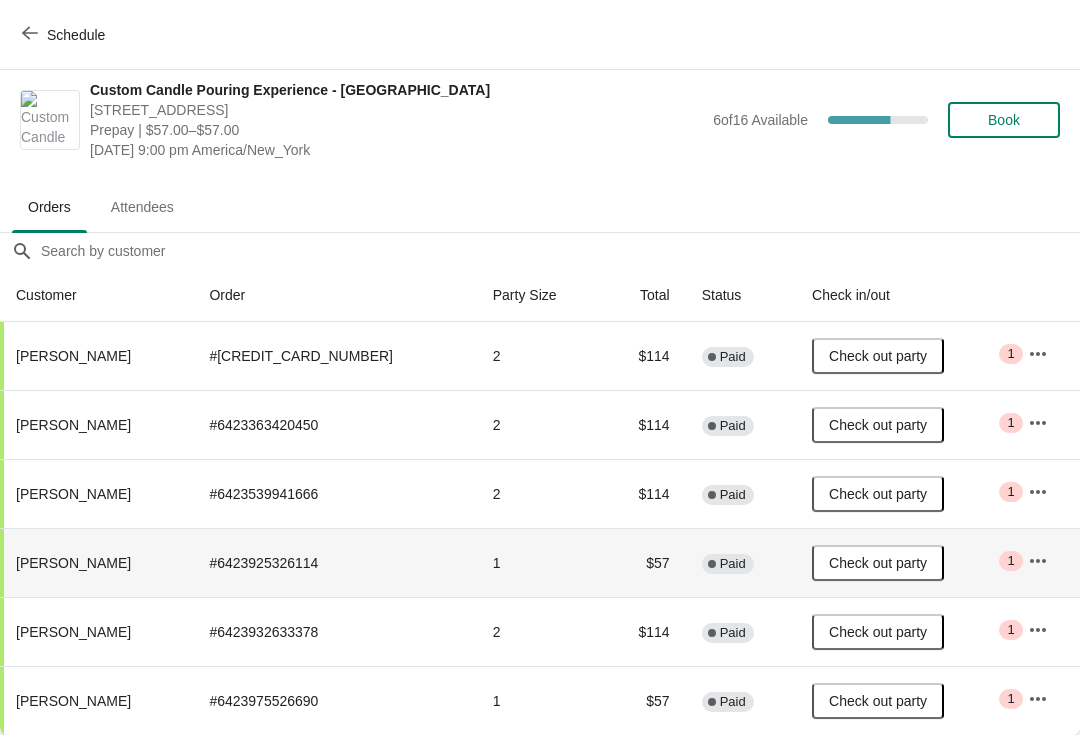 click on "Schedule" at bounding box center (65, 35) 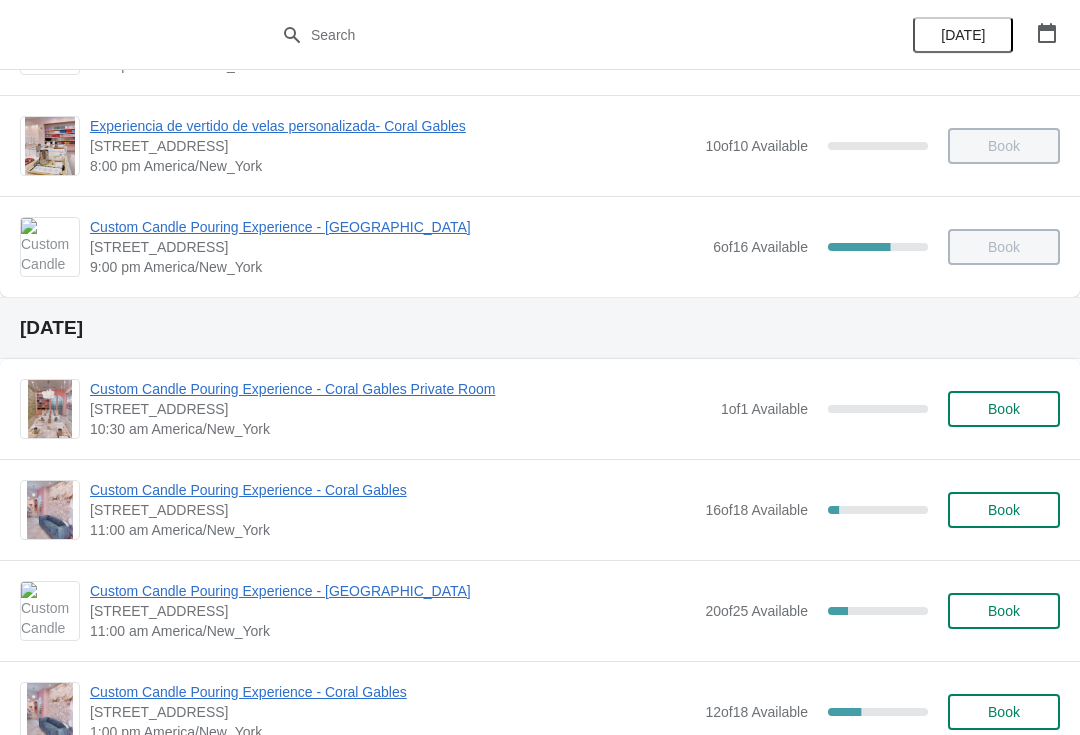 scroll, scrollTop: 1512, scrollLeft: 0, axis: vertical 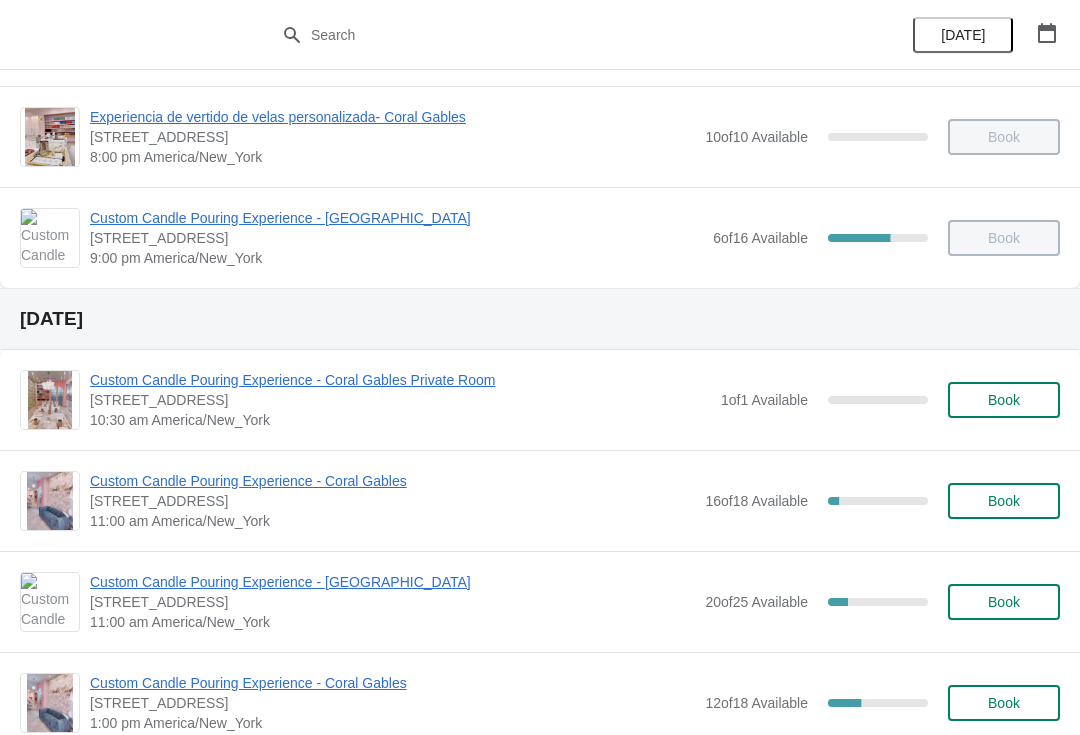 click on "Custom Candle Pouring Experience -  [GEOGRAPHIC_DATA]" at bounding box center [392, 582] 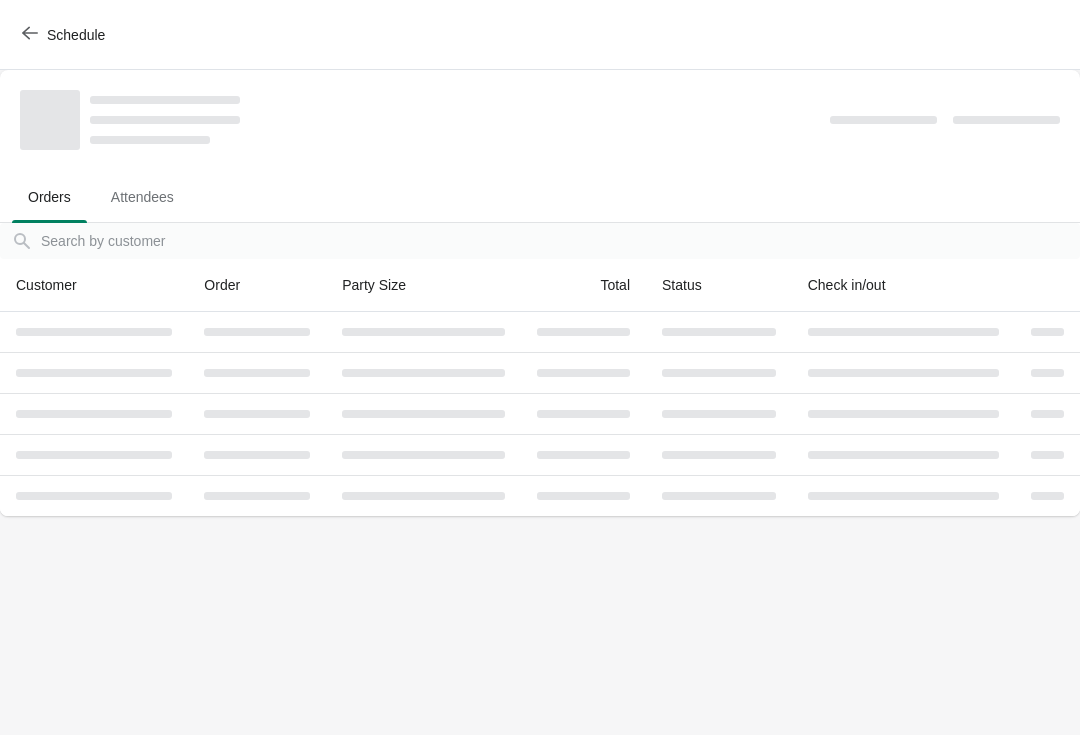 scroll, scrollTop: 0, scrollLeft: 0, axis: both 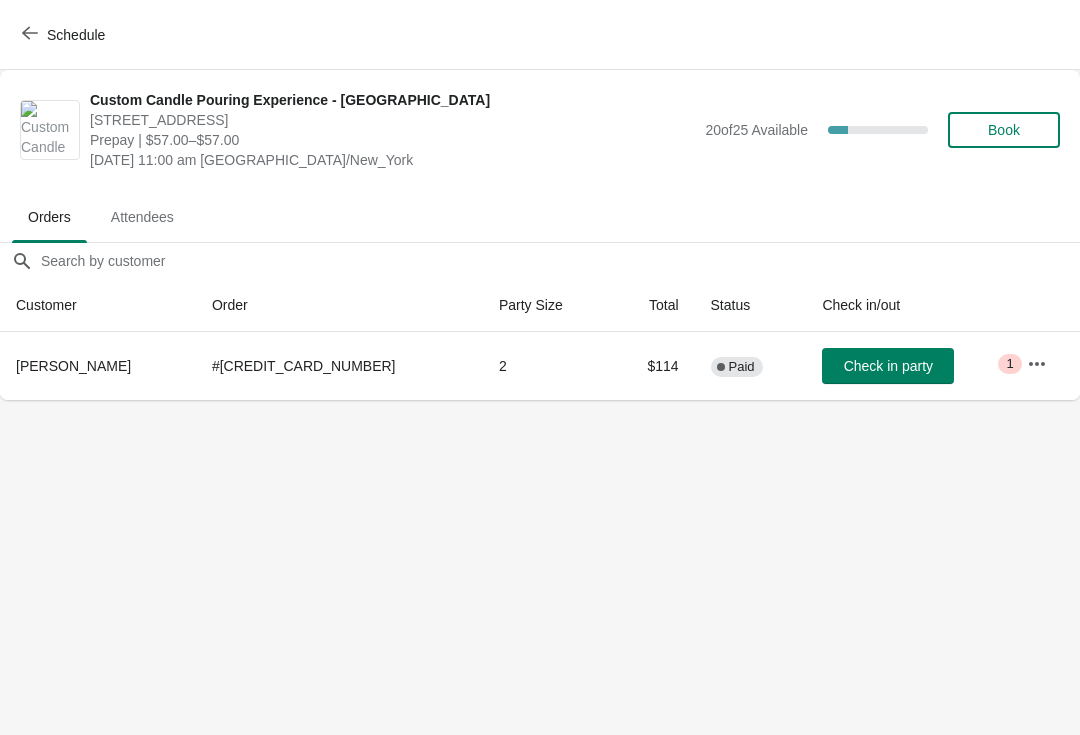 click on "Schedule" at bounding box center (65, 35) 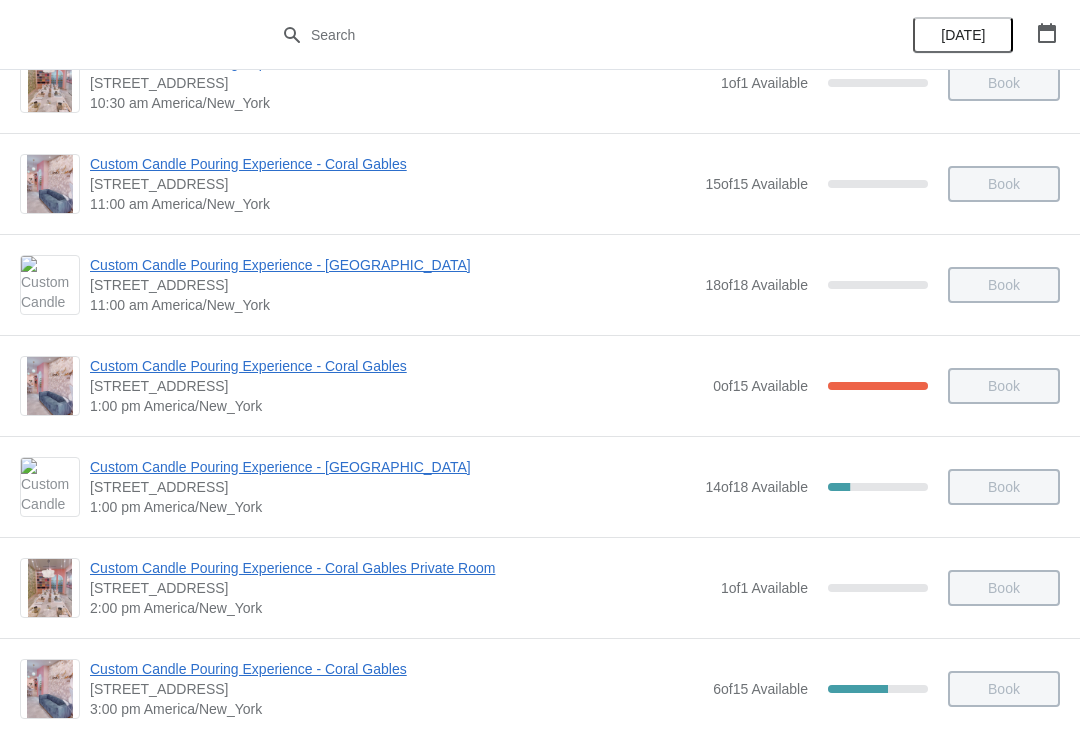 scroll, scrollTop: 156, scrollLeft: 0, axis: vertical 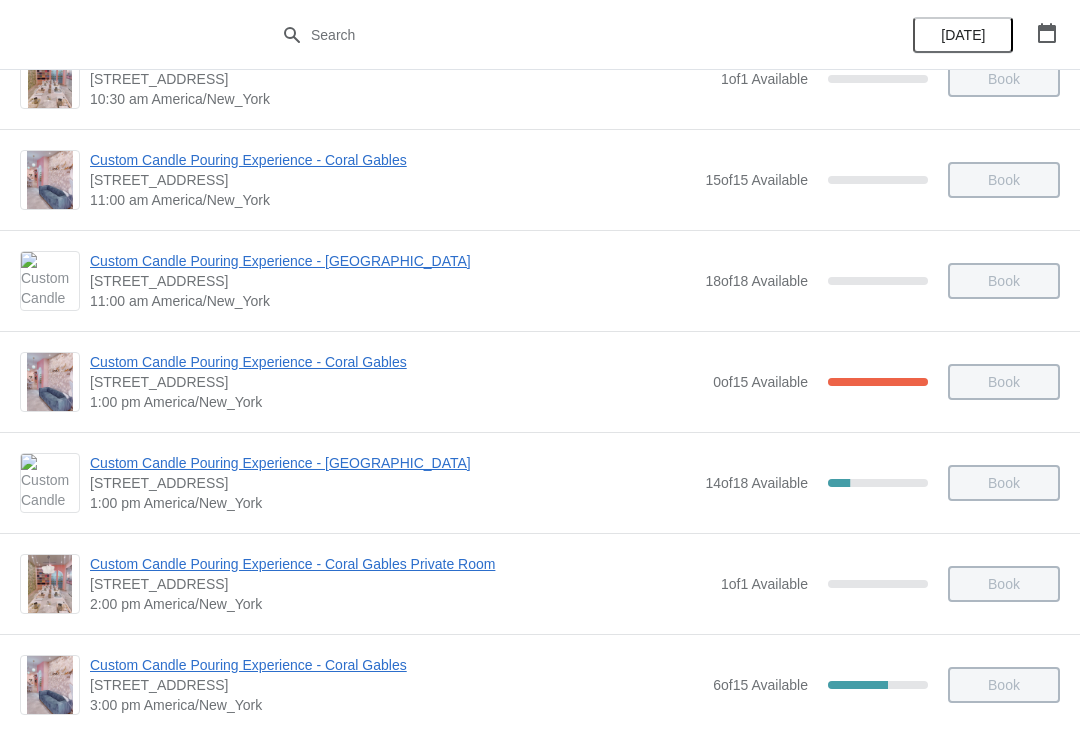click on "Custom Candle Pouring Experience -  [GEOGRAPHIC_DATA]" at bounding box center [392, 463] 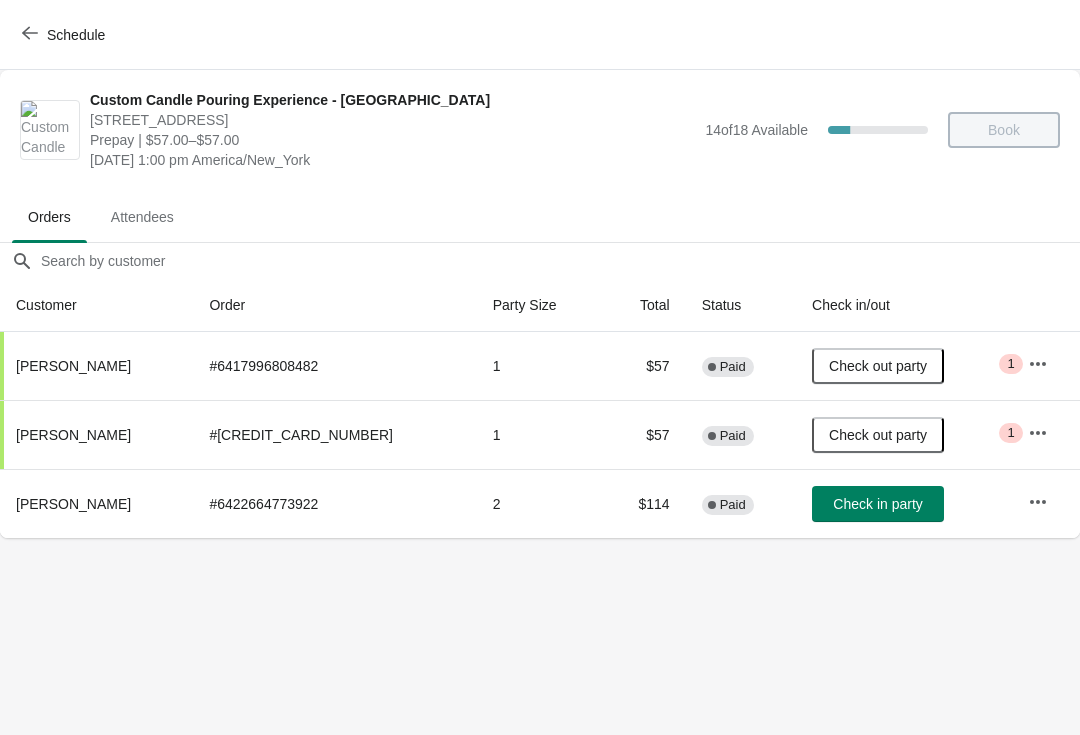click on "Schedule" at bounding box center (65, 35) 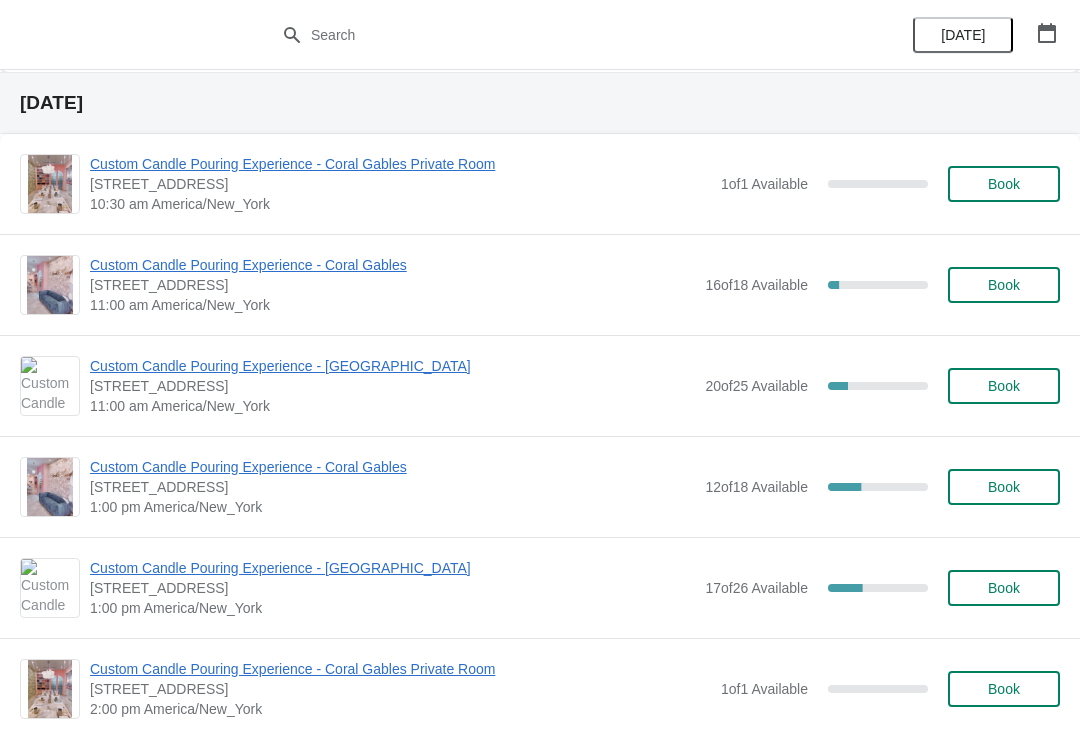 scroll, scrollTop: 1729, scrollLeft: 0, axis: vertical 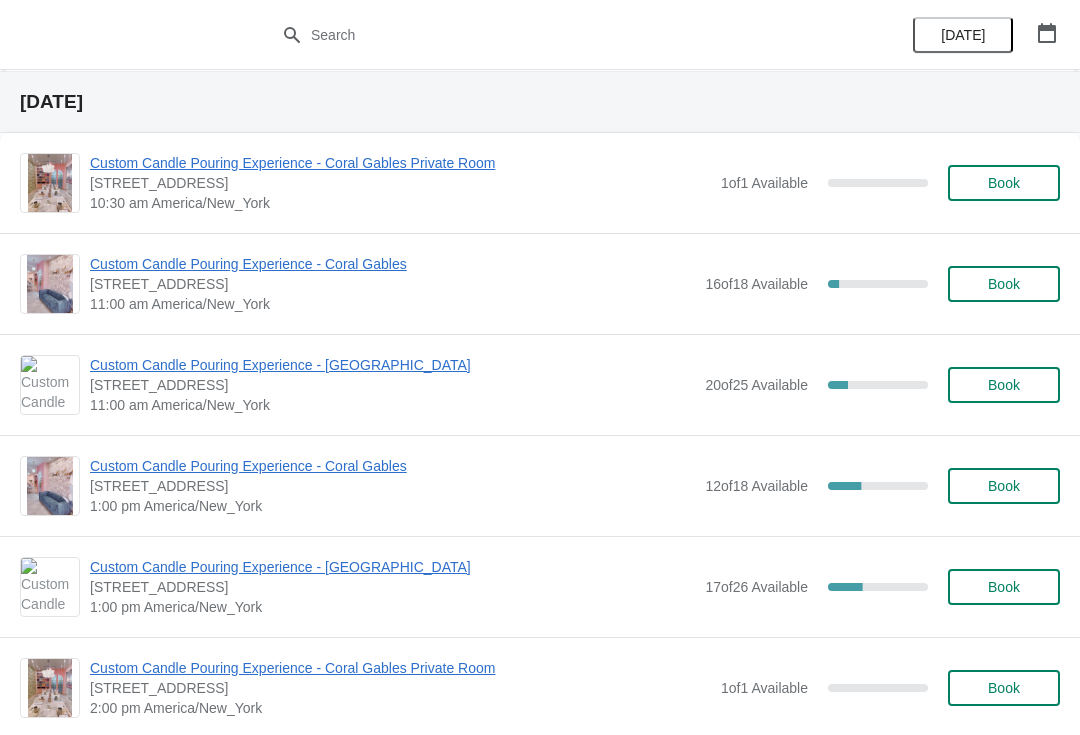 click on "Custom Candle Pouring Experience -  [GEOGRAPHIC_DATA]" at bounding box center [392, 365] 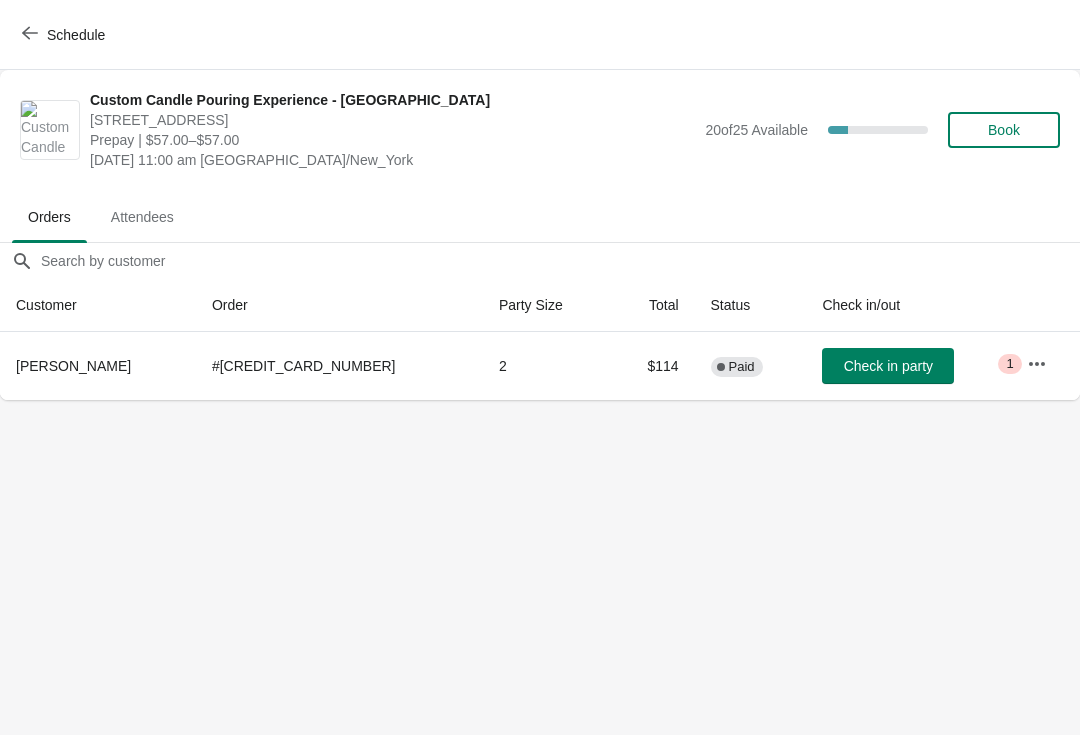 click on "Check in party" at bounding box center (888, 366) 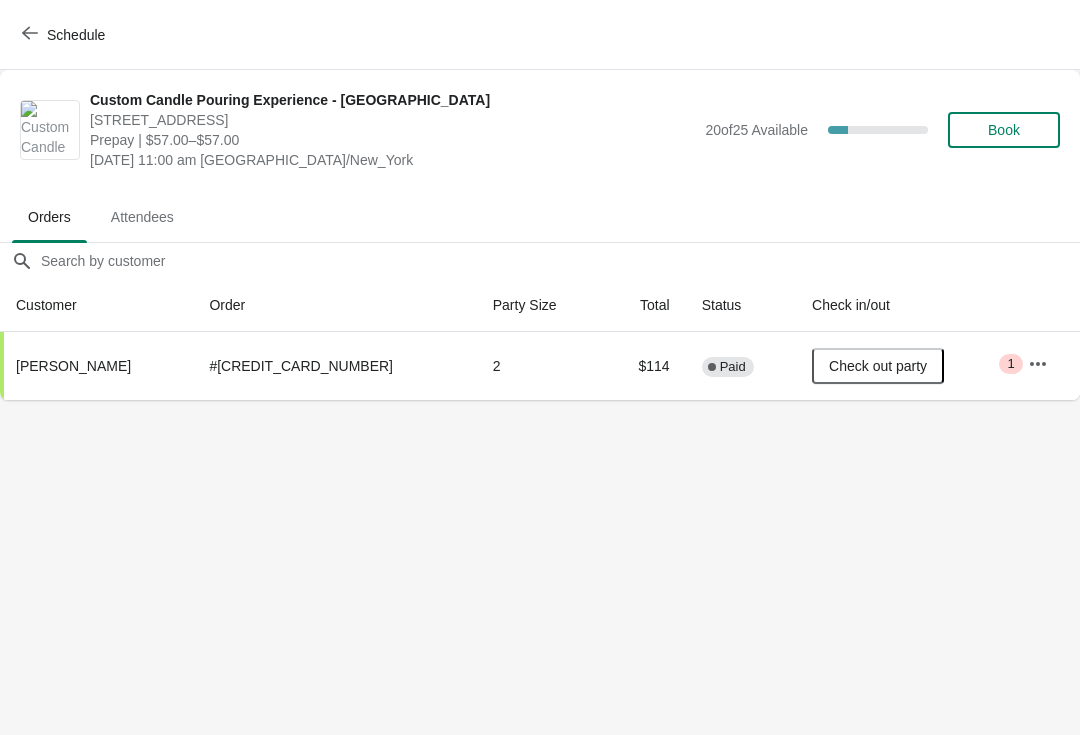 click 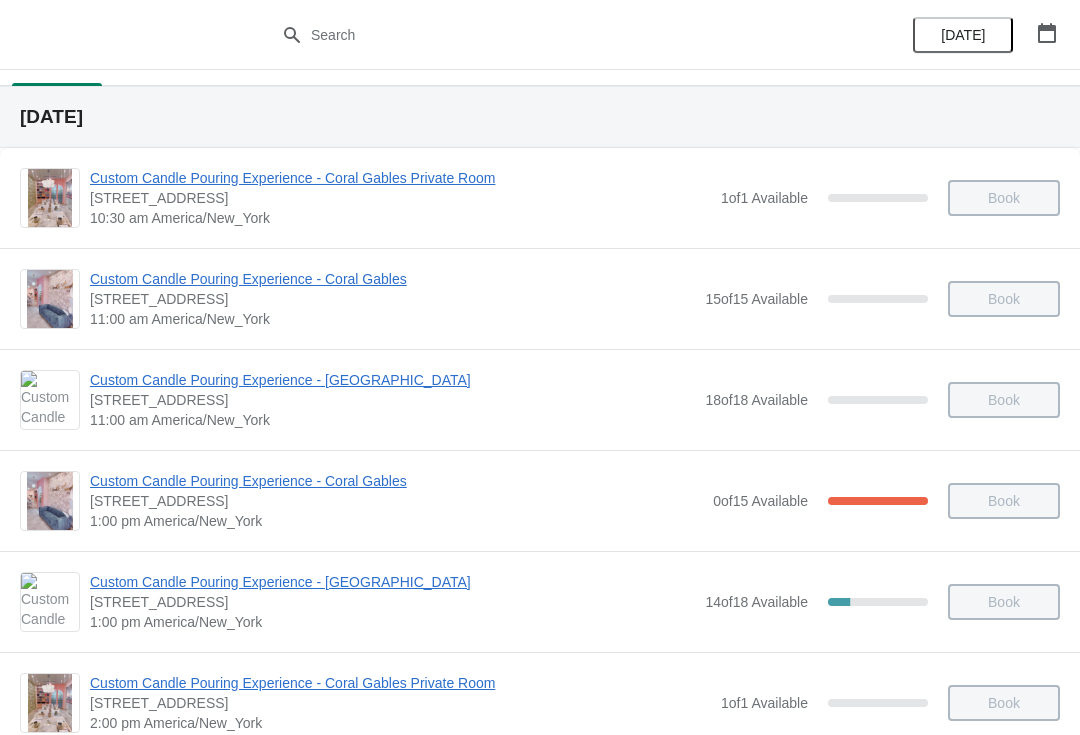 scroll, scrollTop: 103, scrollLeft: 0, axis: vertical 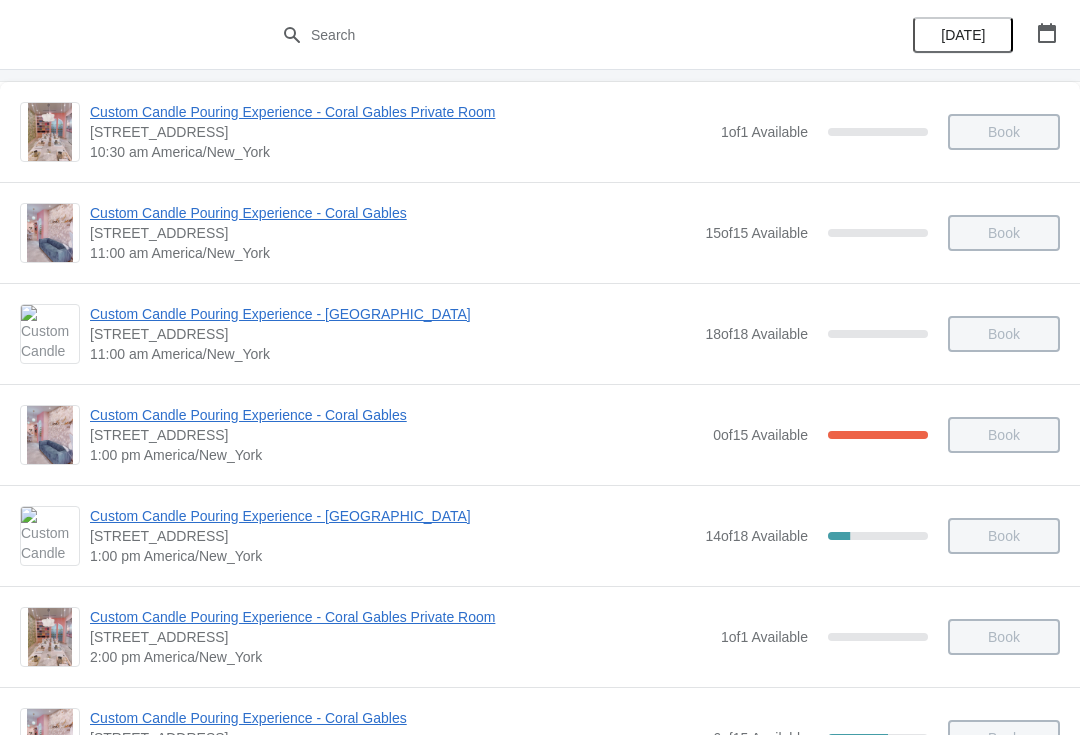 click on "Custom Candle Pouring Experience -  [GEOGRAPHIC_DATA]" at bounding box center (392, 516) 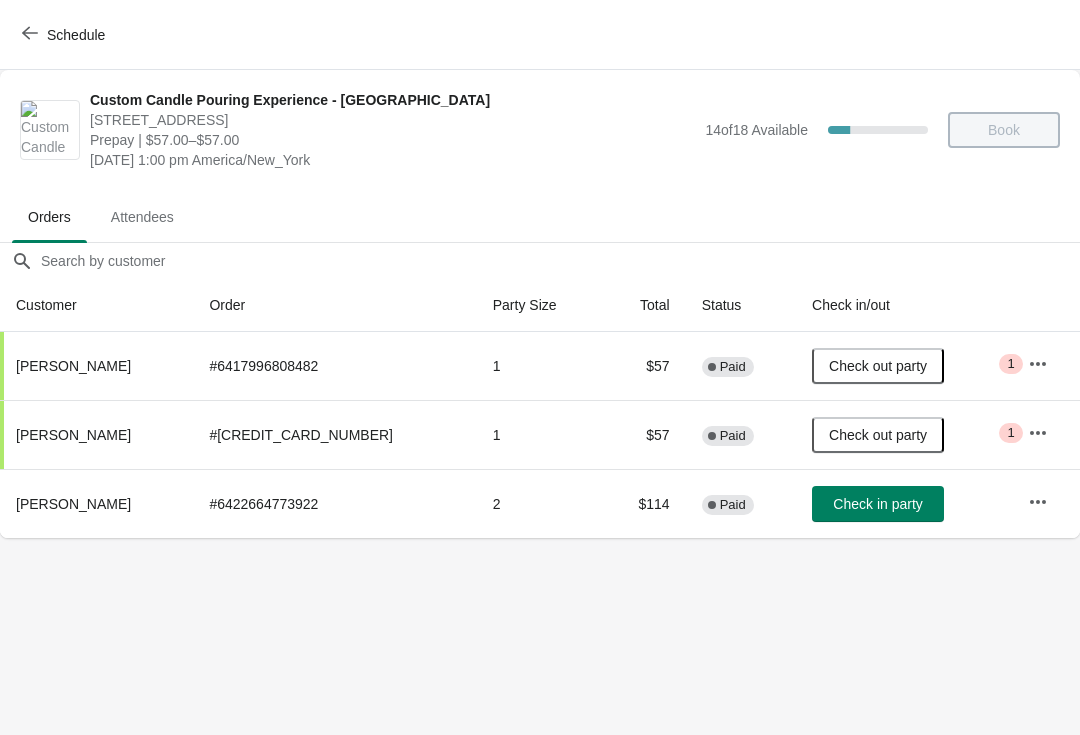 click on "Schedule" at bounding box center (65, 35) 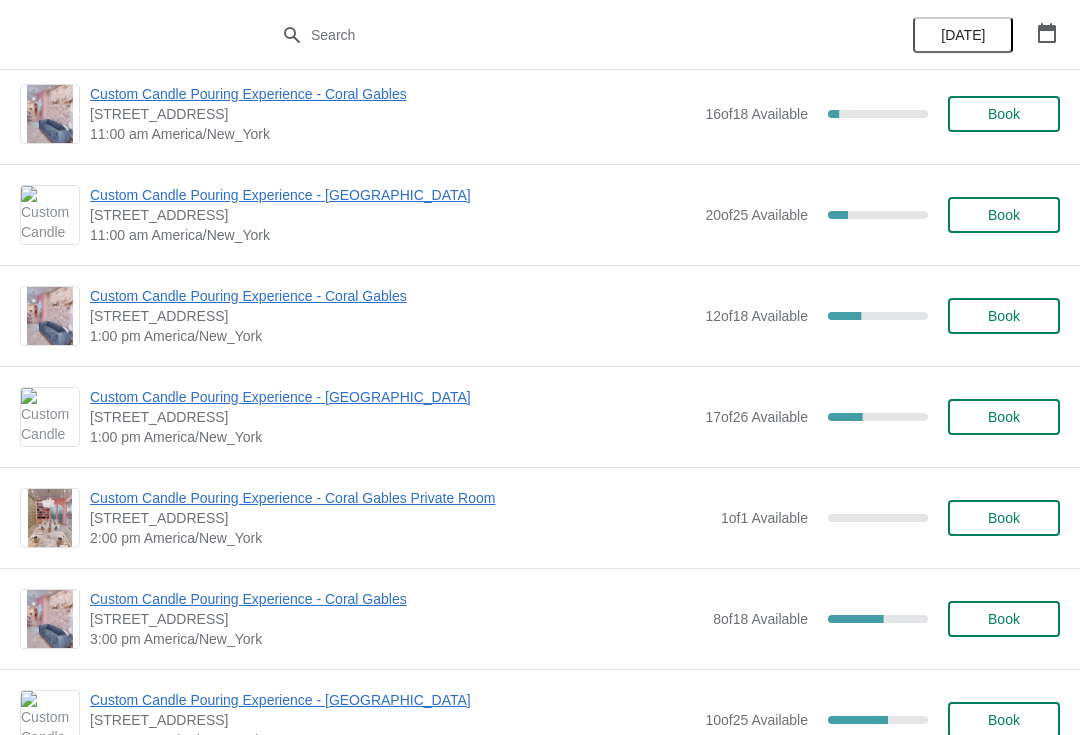 scroll, scrollTop: 1915, scrollLeft: 0, axis: vertical 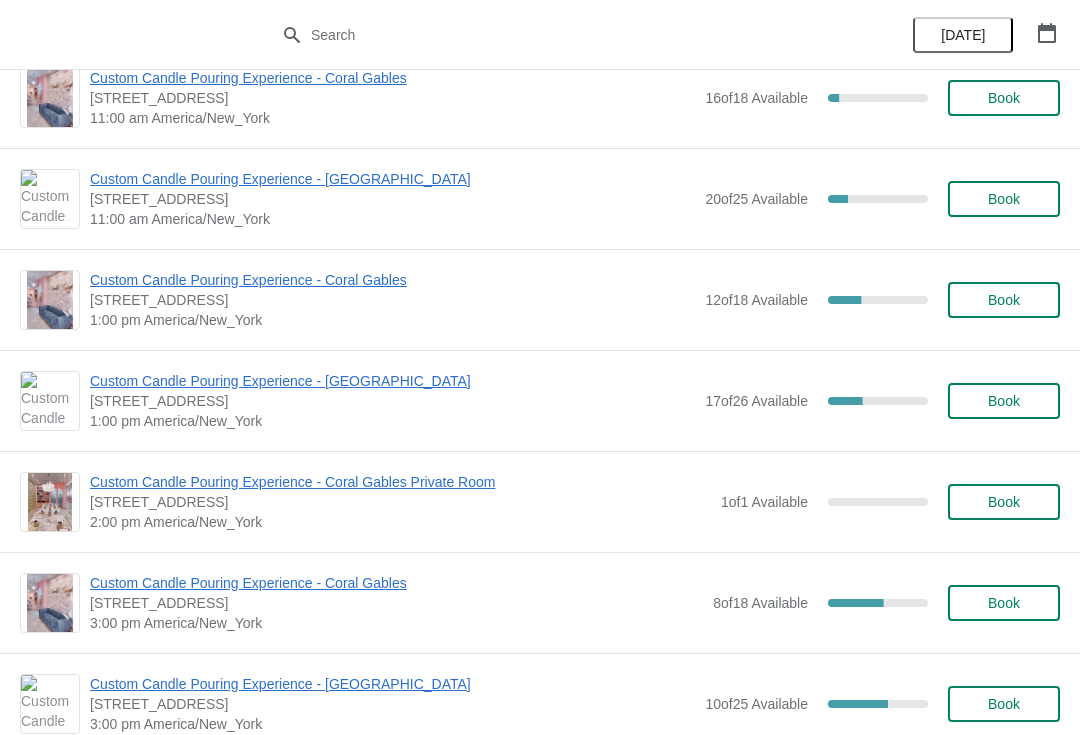 click on "Custom Candle Pouring Experience -  [GEOGRAPHIC_DATA]" at bounding box center [392, 381] 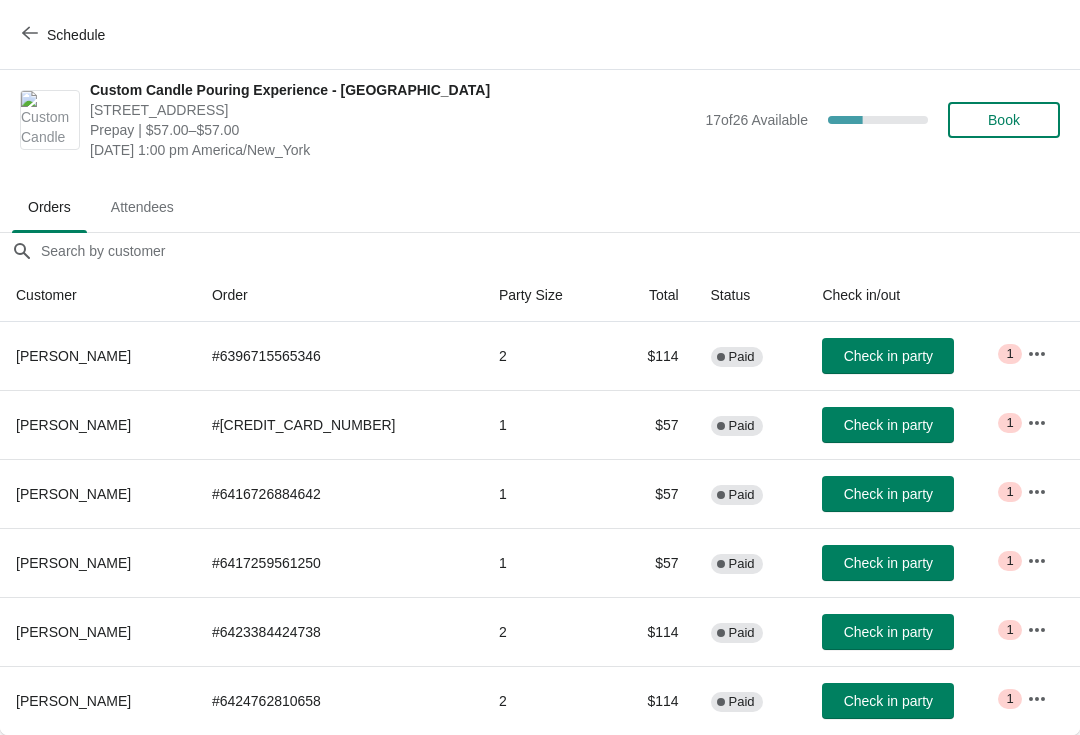 scroll, scrollTop: 10, scrollLeft: 0, axis: vertical 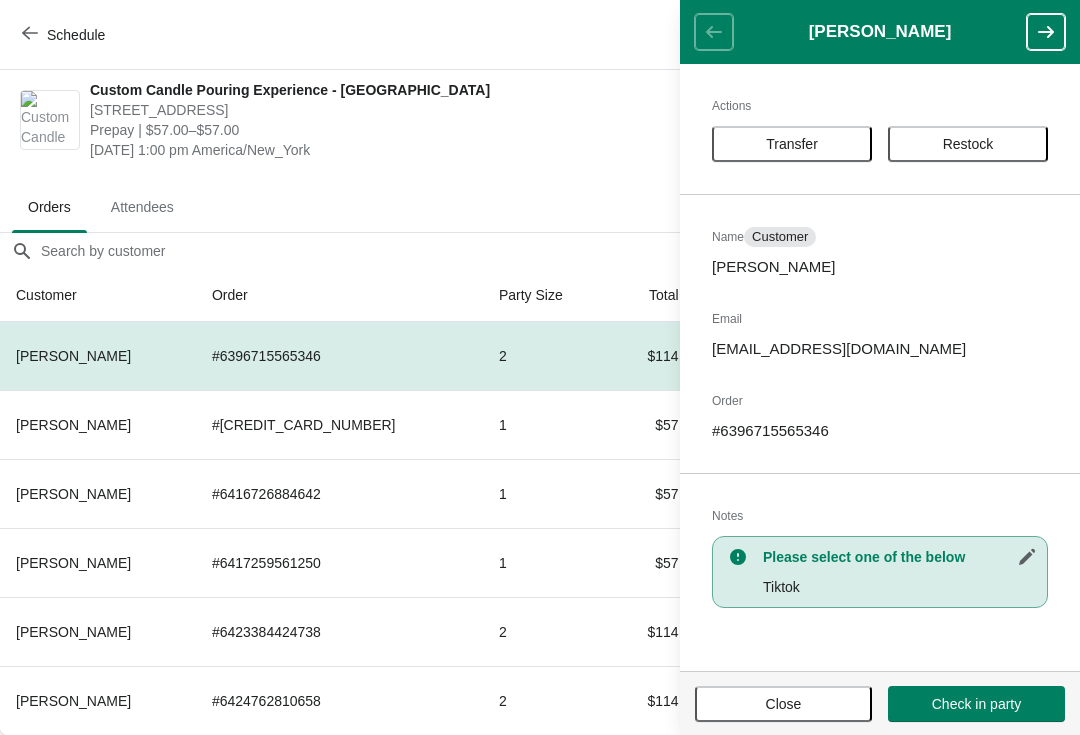 click on "Transfer" at bounding box center [792, 144] 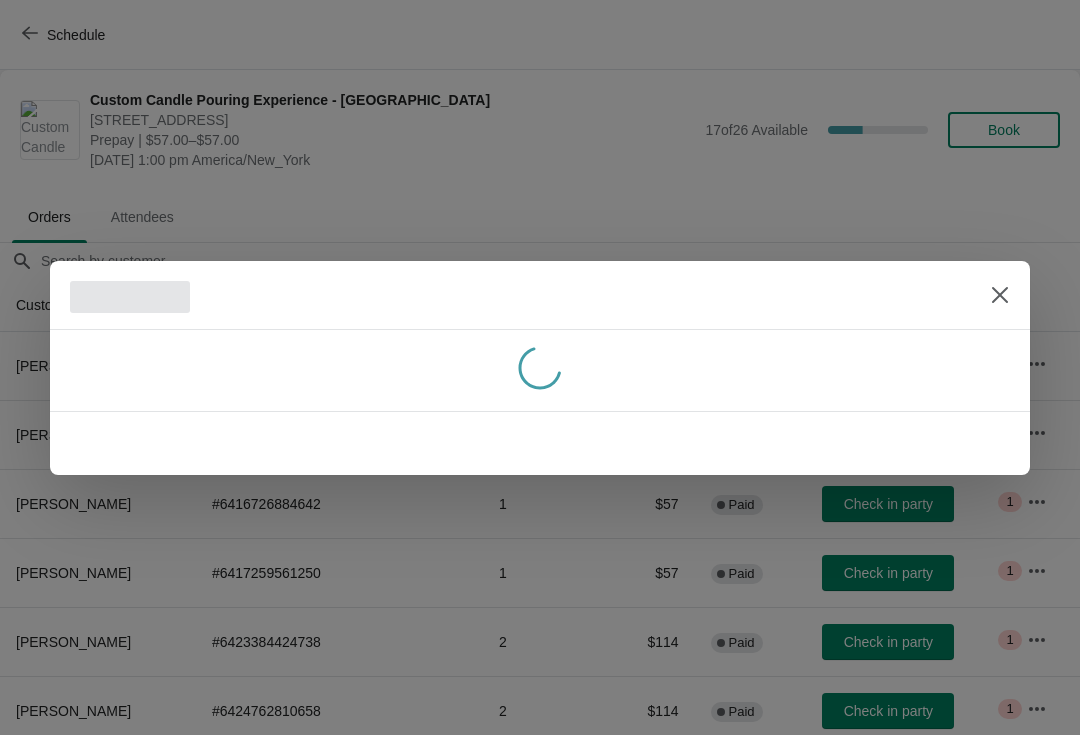 scroll, scrollTop: 0, scrollLeft: 0, axis: both 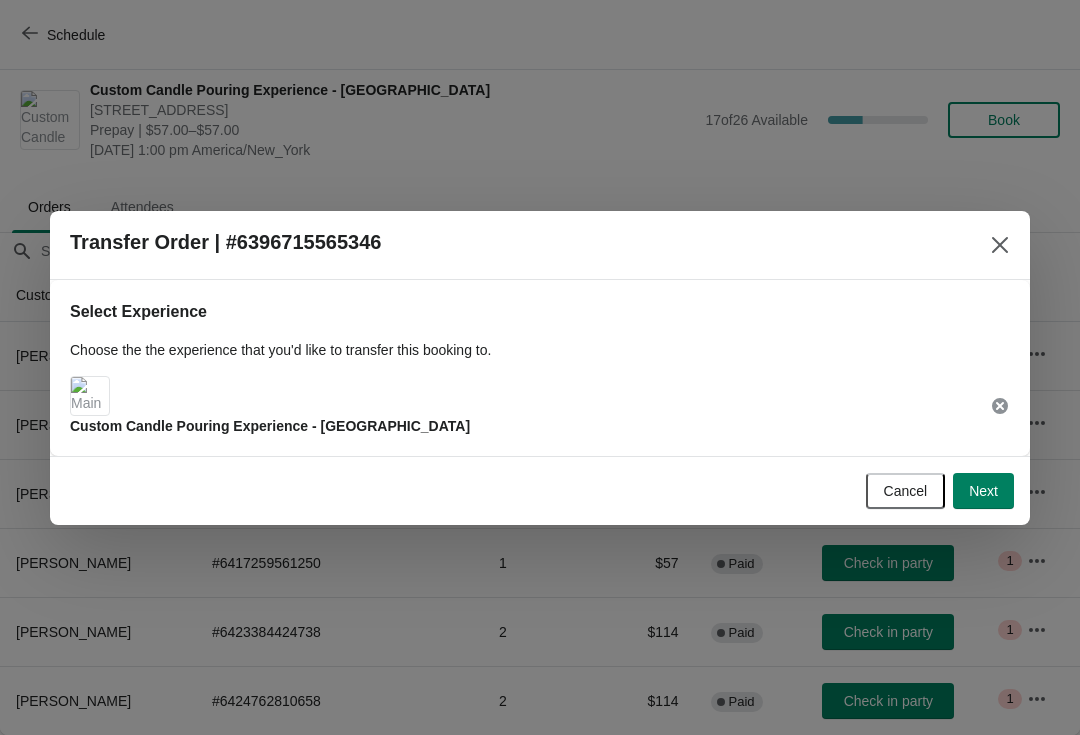 click on "Next" at bounding box center (983, 491) 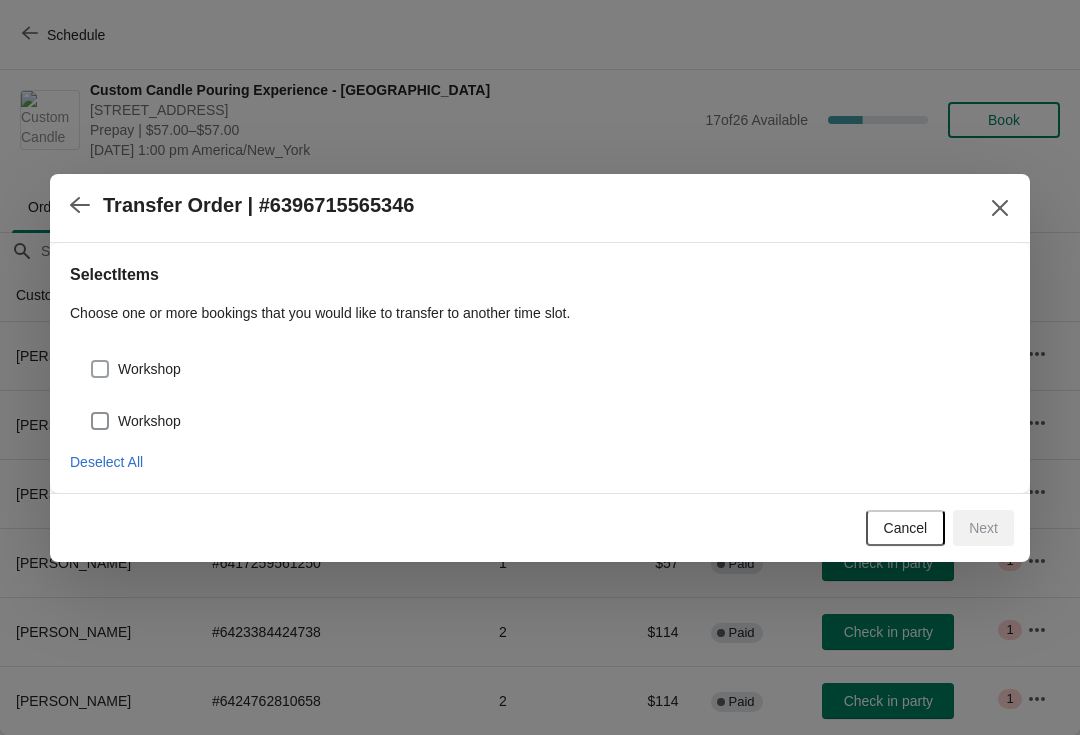 click on "Workshop" at bounding box center (149, 369) 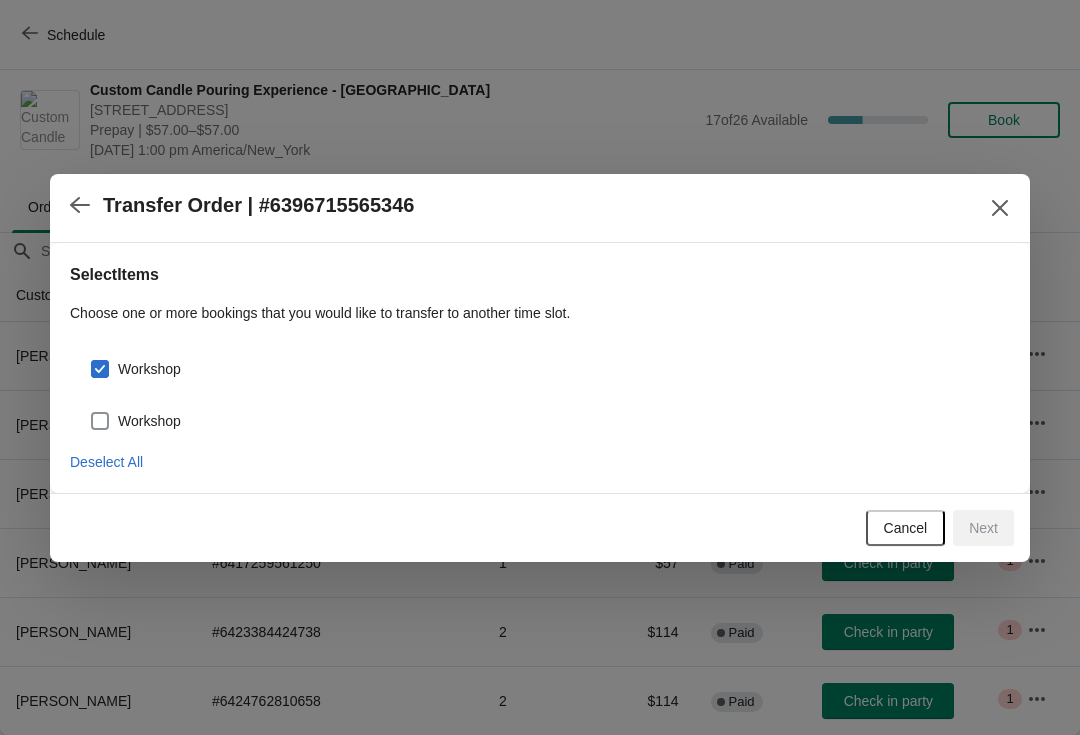 checkbox on "true" 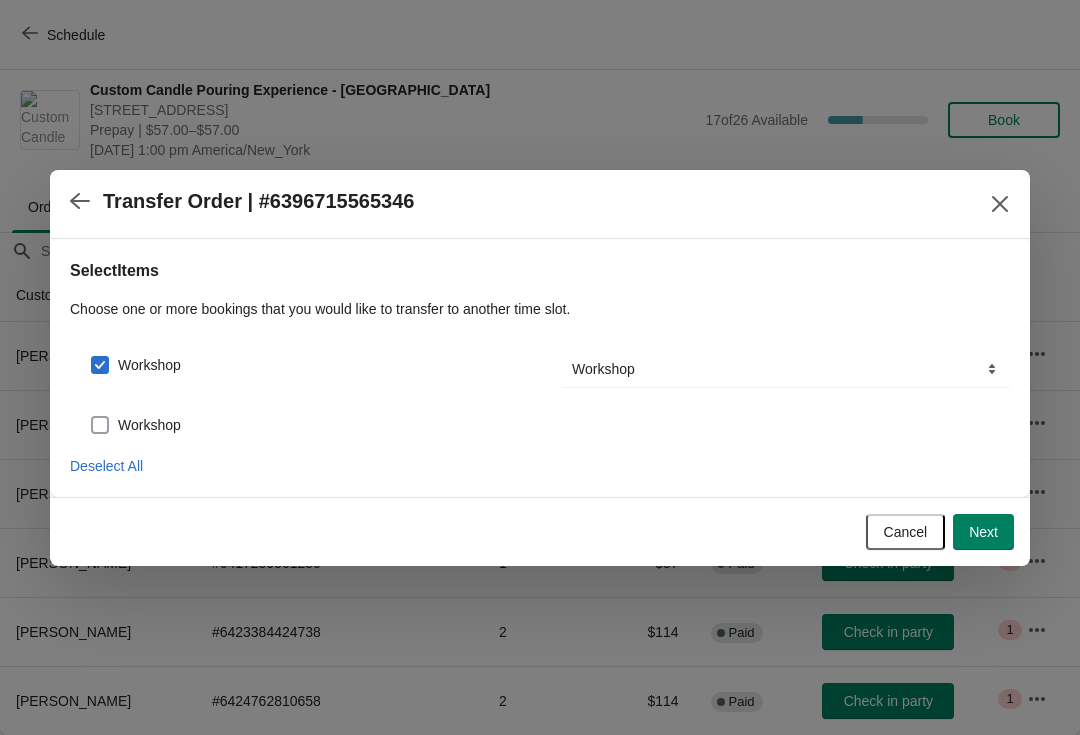 click at bounding box center (100, 425) 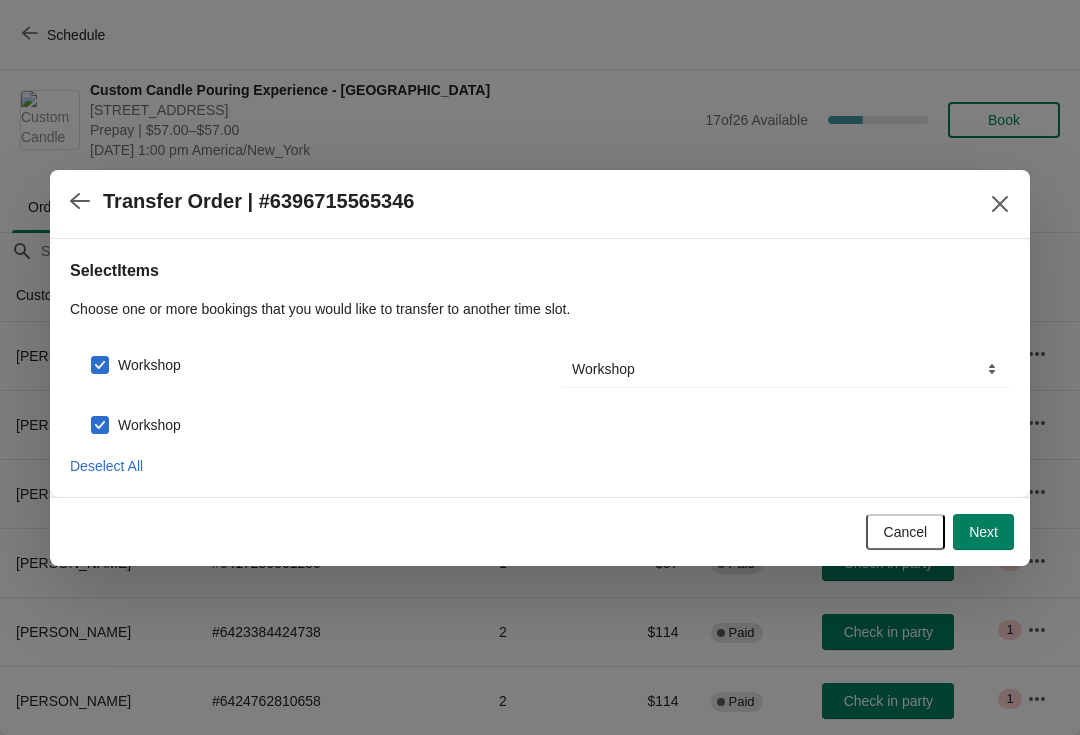 checkbox on "true" 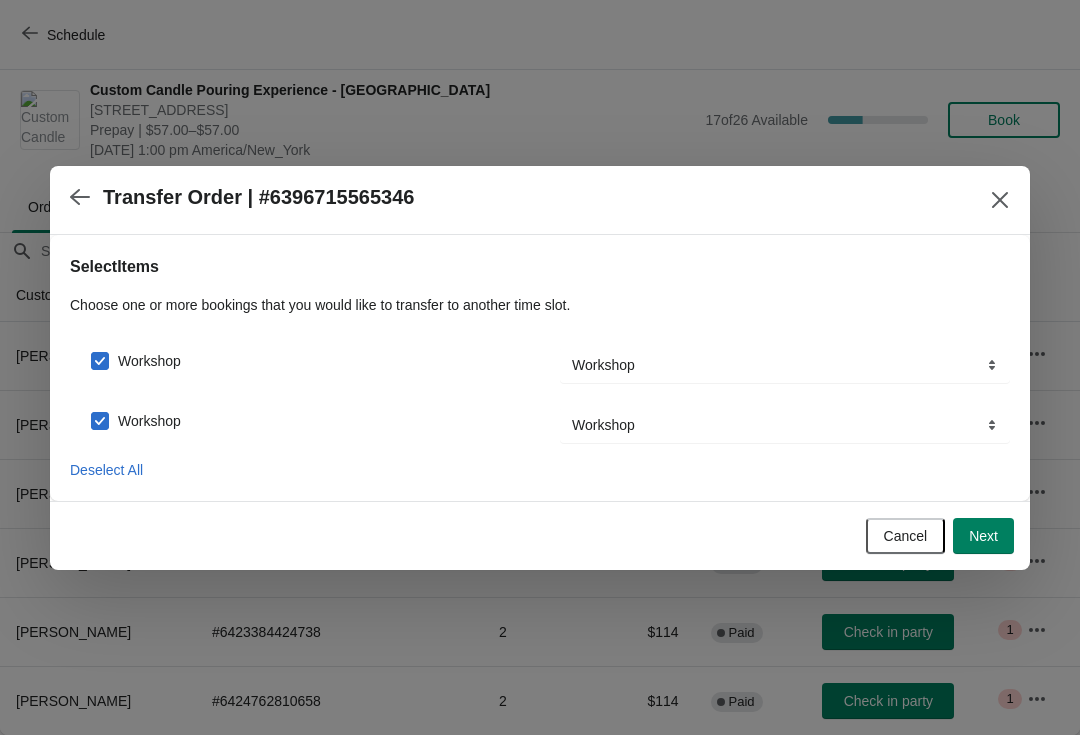 click on "Next" at bounding box center [983, 536] 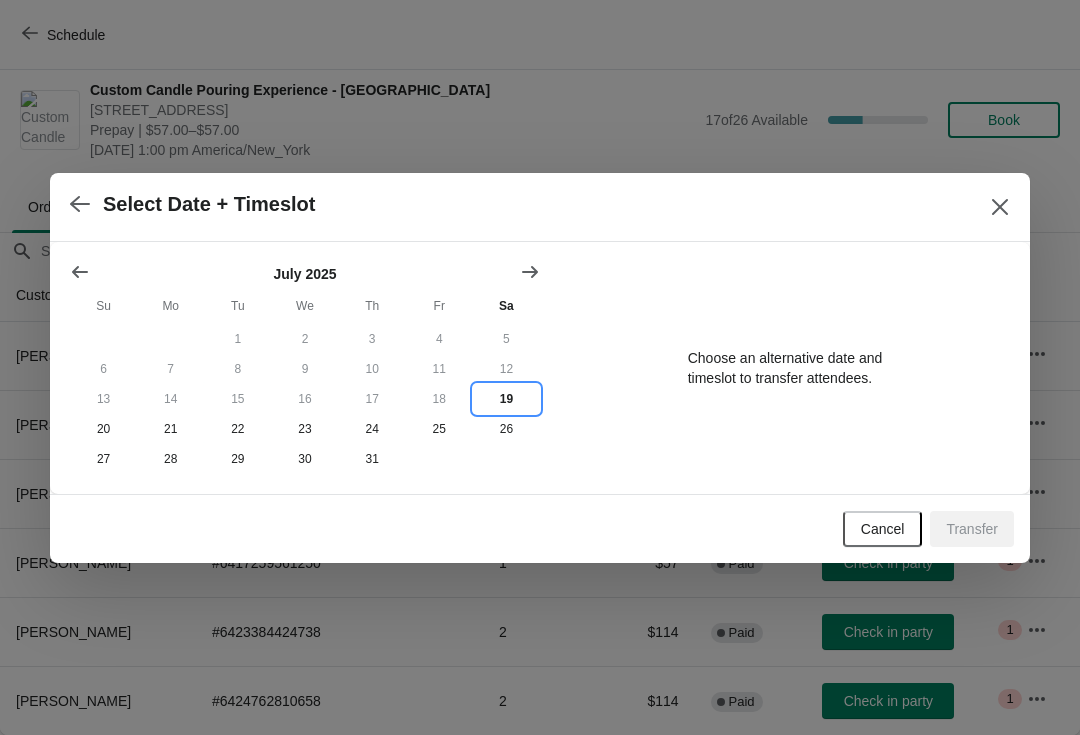 click on "19" at bounding box center (506, 399) 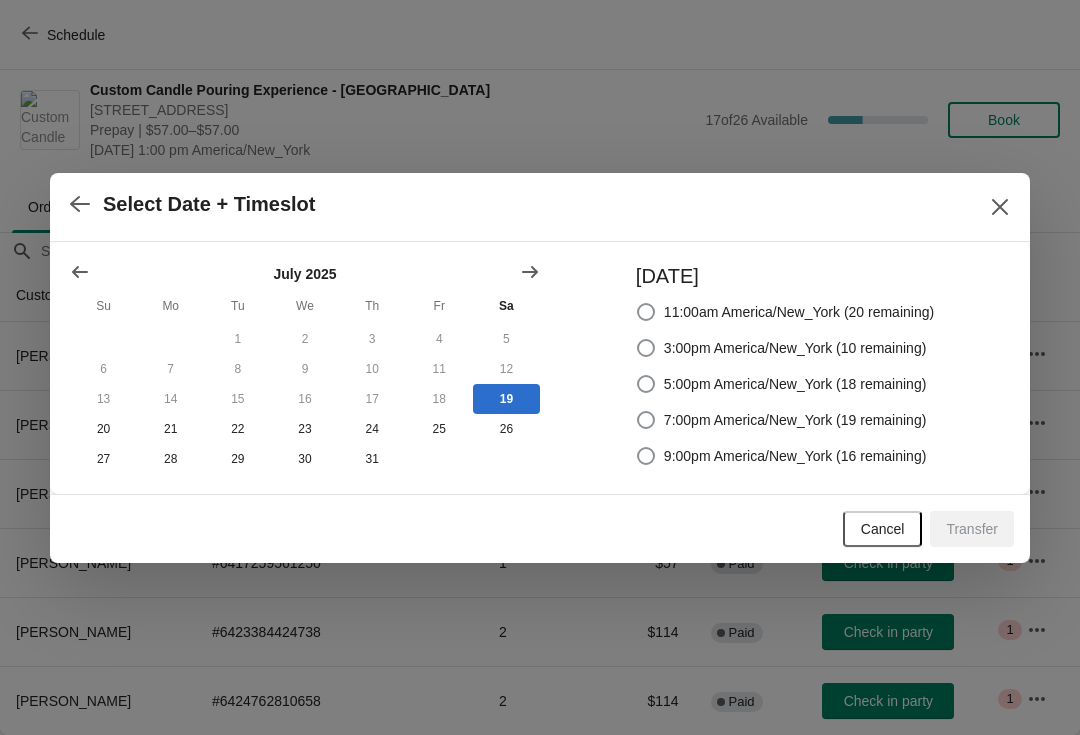 click at bounding box center (646, 348) 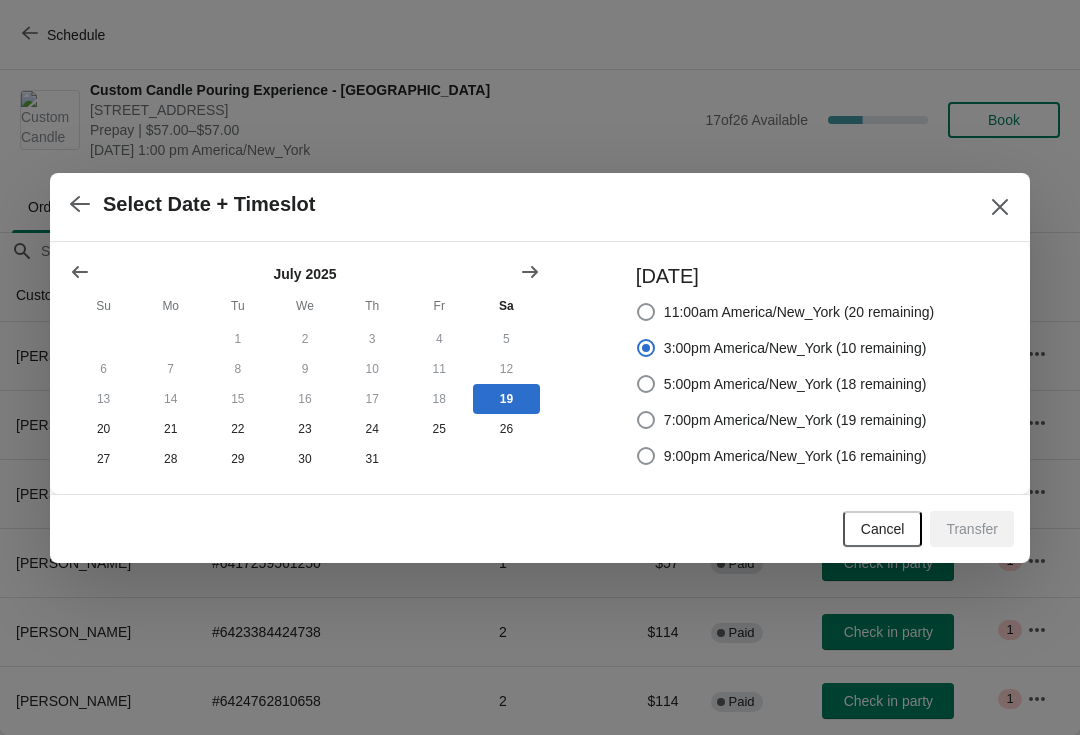 radio on "true" 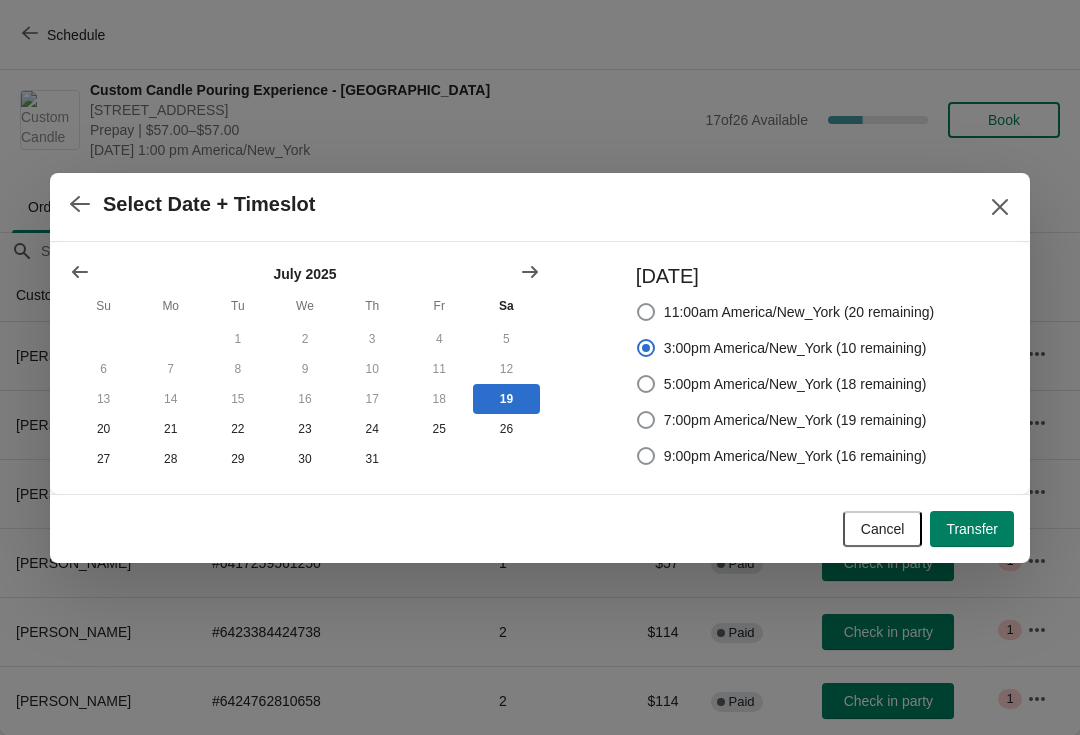 click on "Transfer" at bounding box center (972, 529) 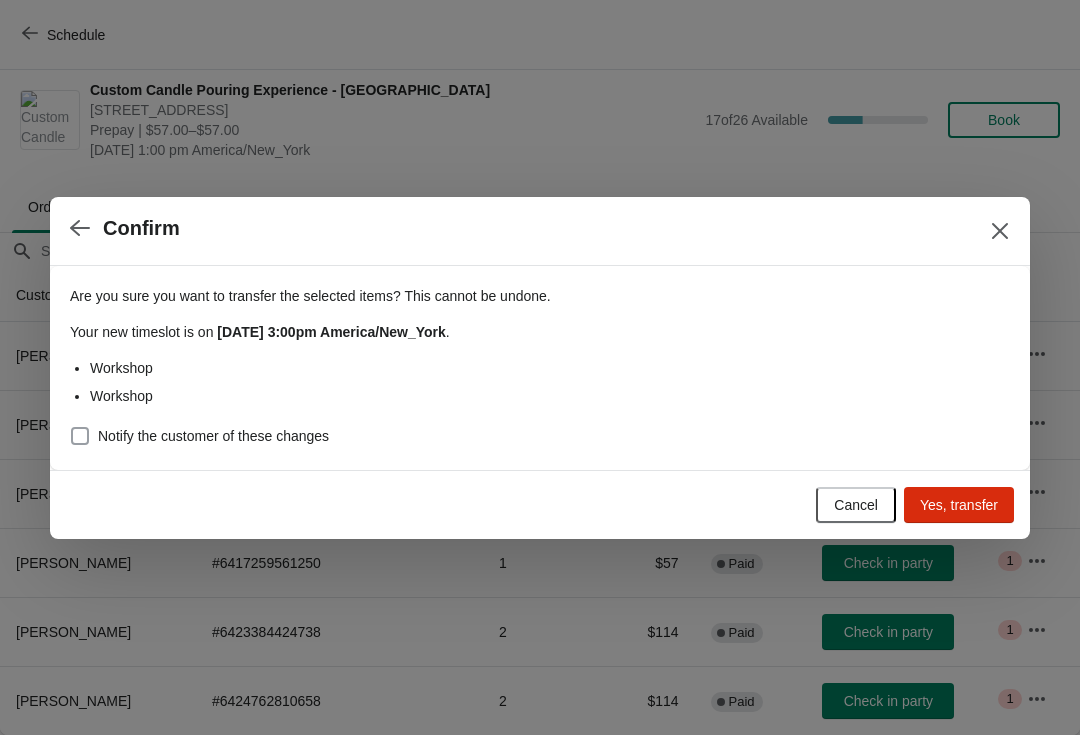 click at bounding box center (80, 436) 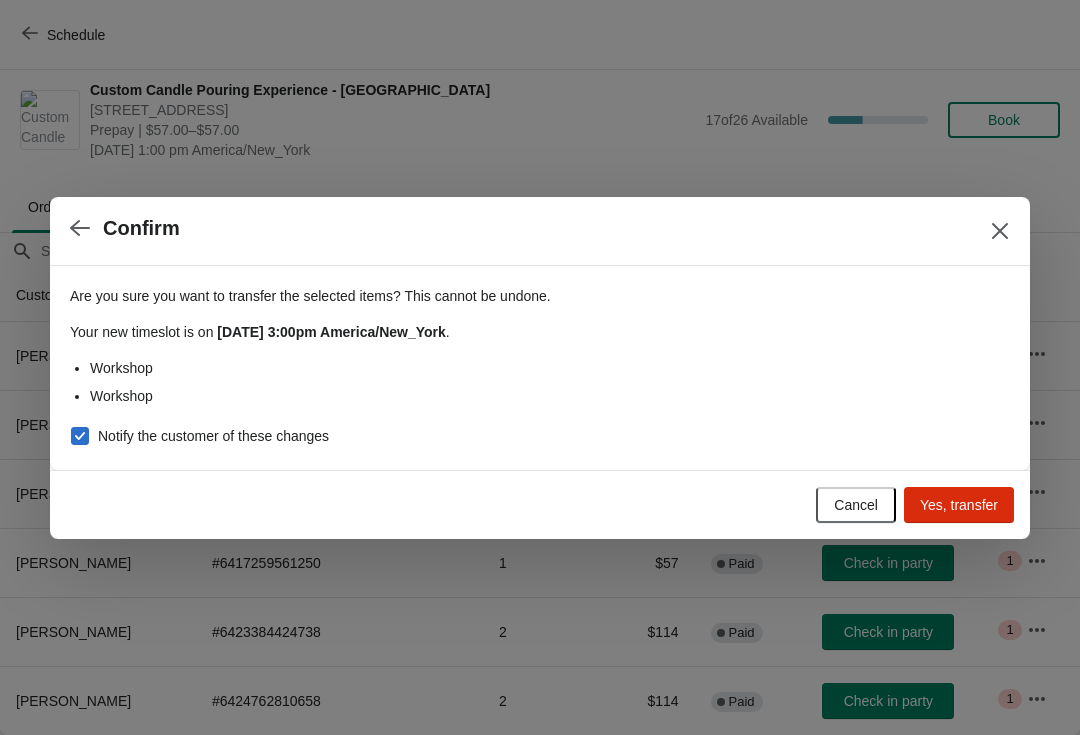 checkbox on "true" 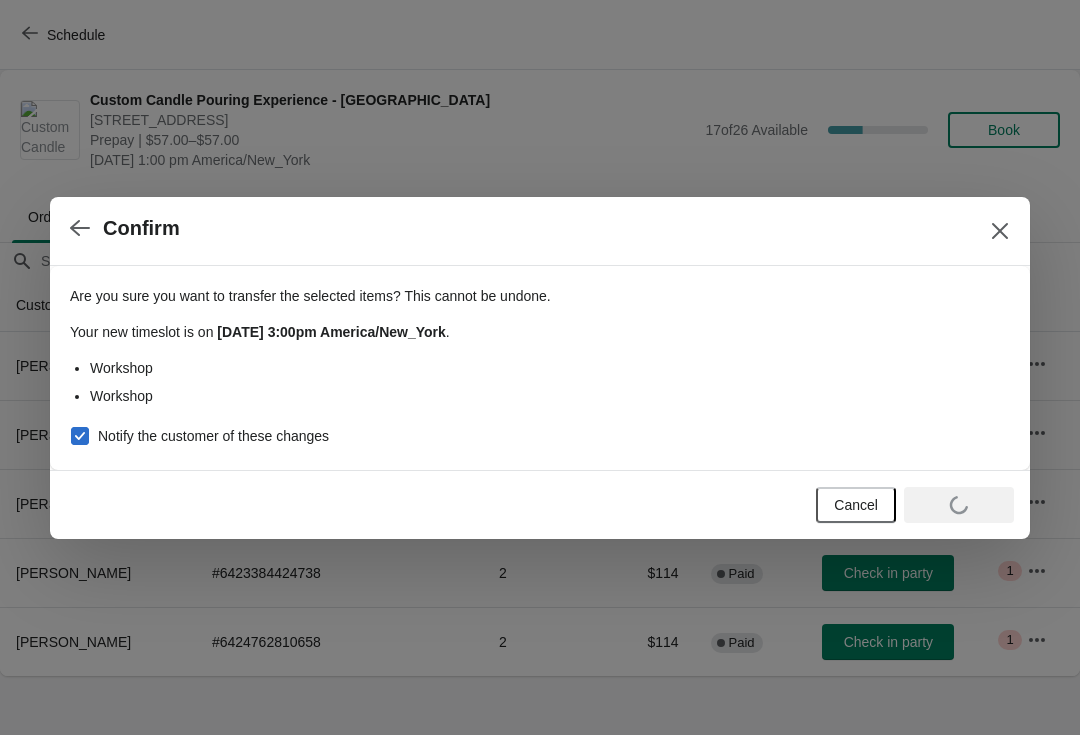 scroll, scrollTop: 0, scrollLeft: 0, axis: both 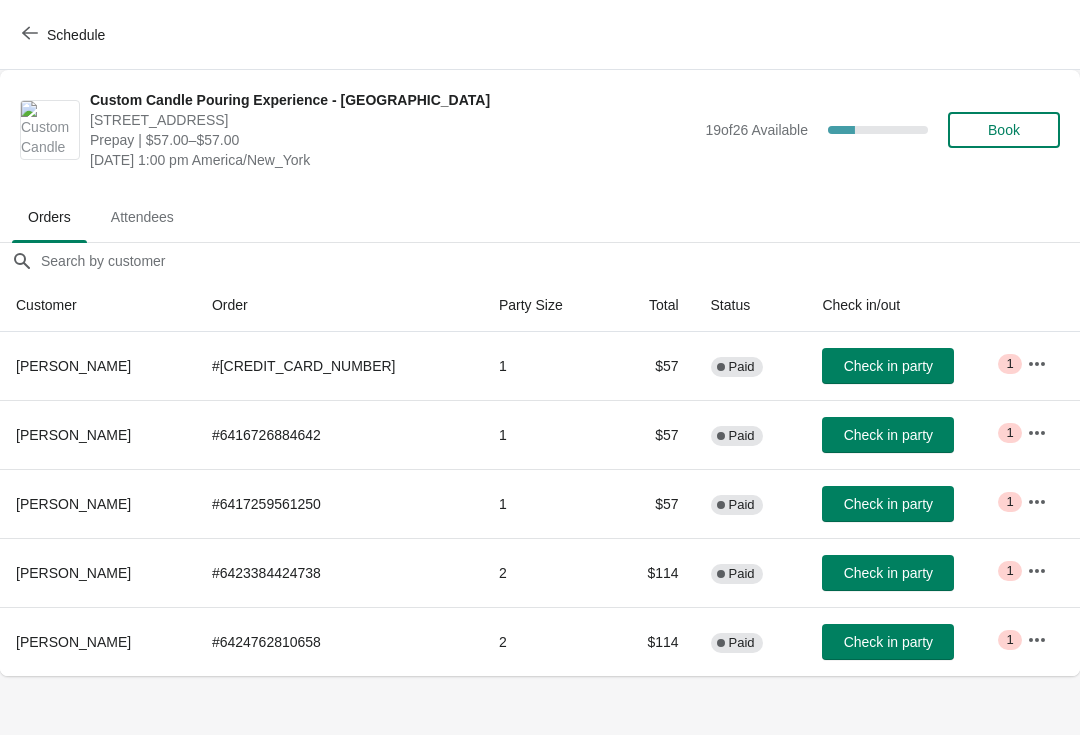 click at bounding box center (30, 34) 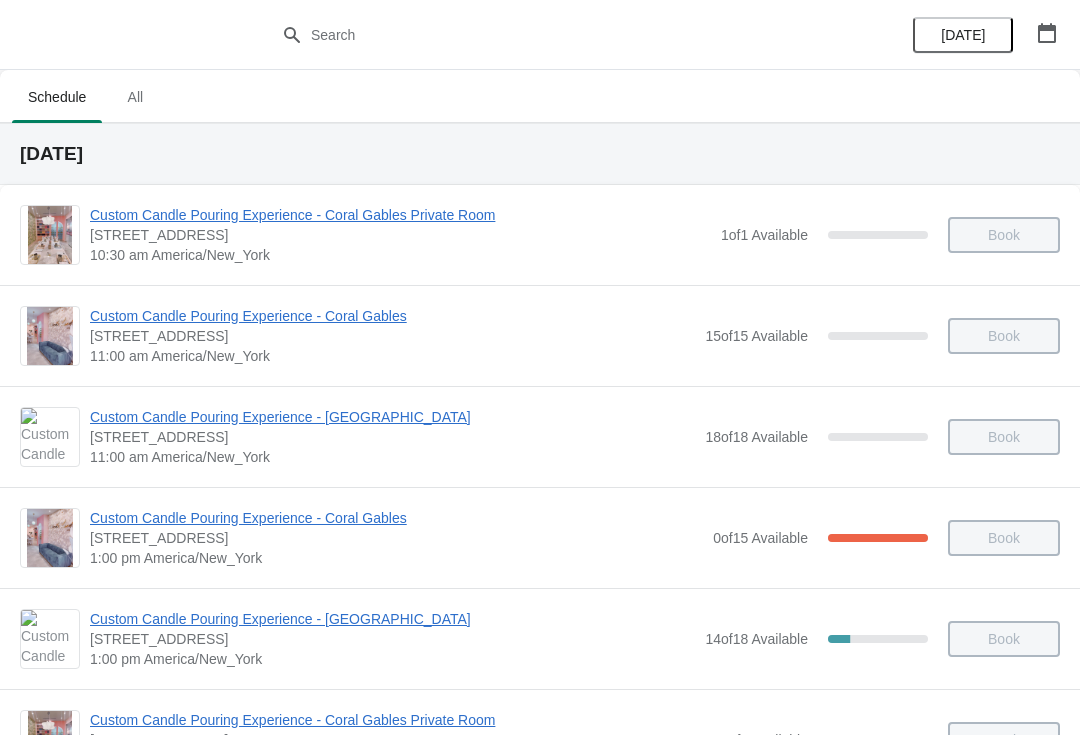 click on "[DATE]" at bounding box center [963, 35] 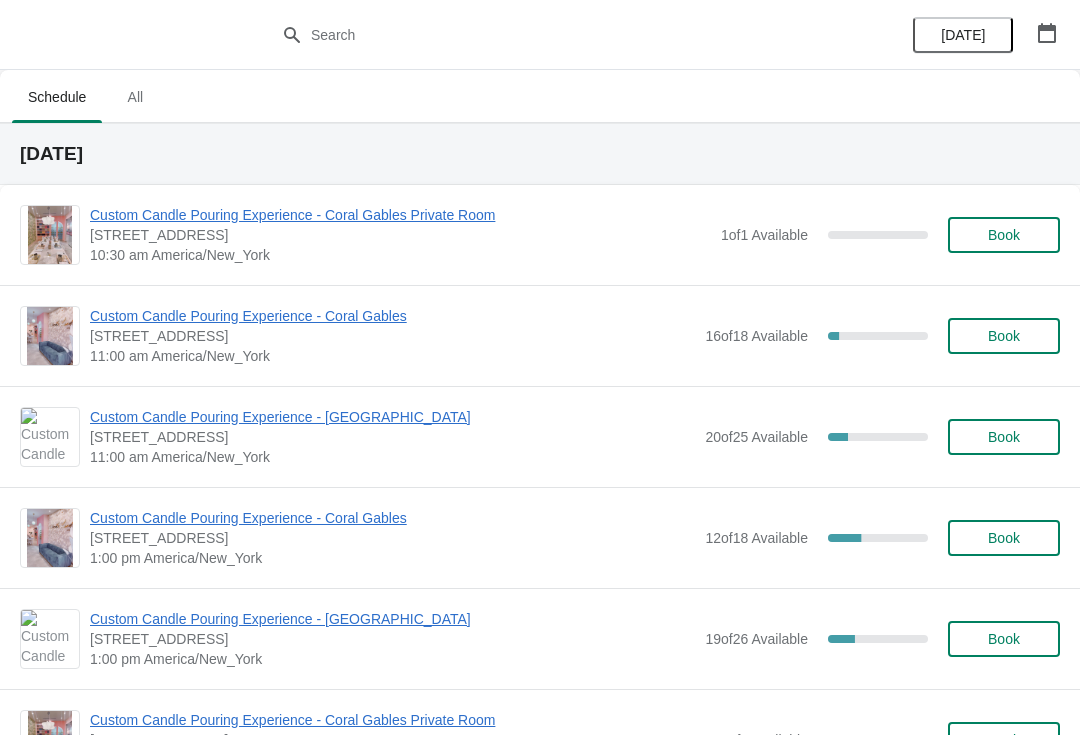 click on "Custom Candle Pouring Experience -  [GEOGRAPHIC_DATA]" at bounding box center [392, 417] 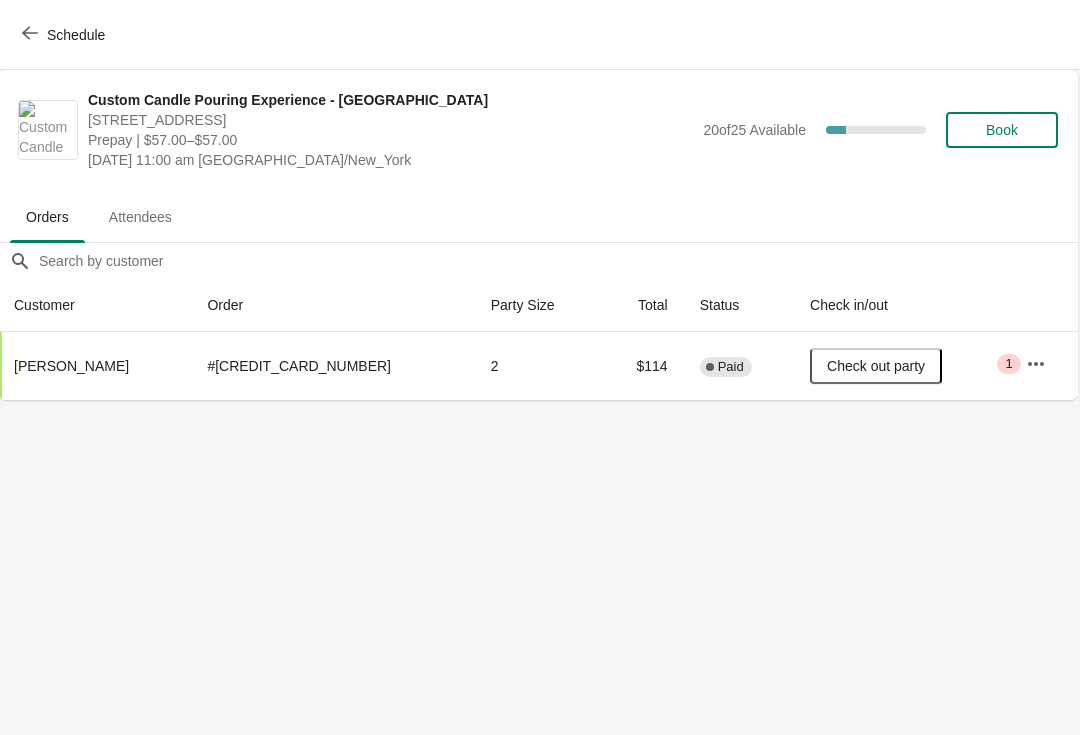 scroll, scrollTop: 0, scrollLeft: 1, axis: horizontal 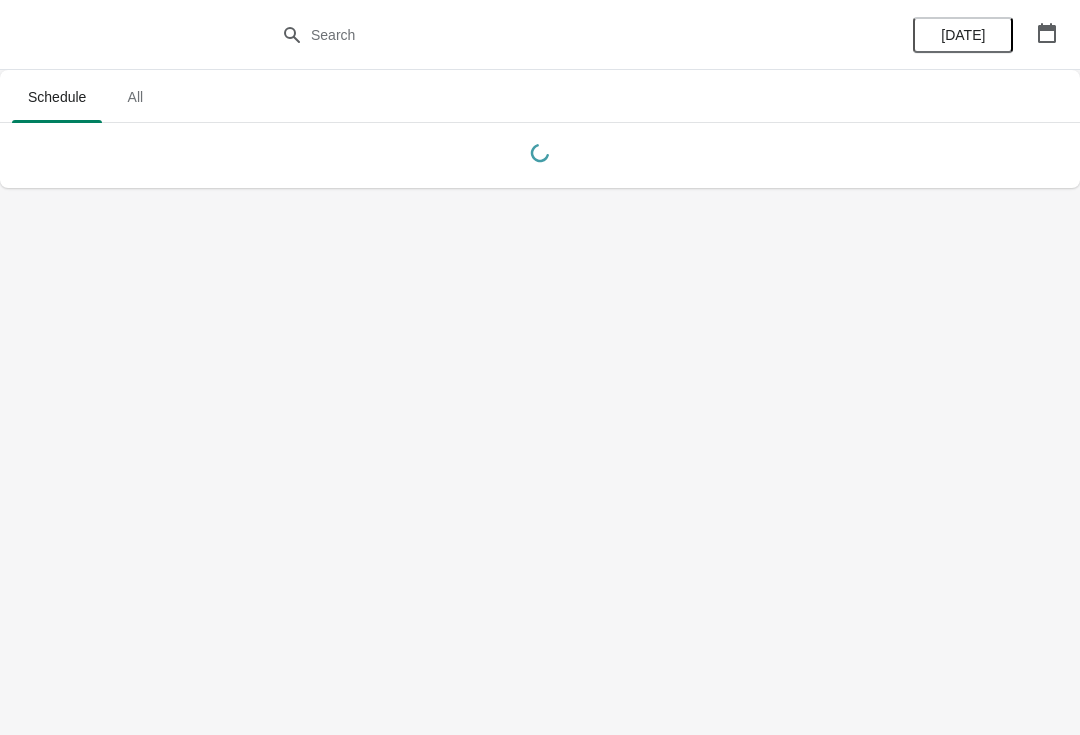 click on "[DATE]" at bounding box center [985, 35] 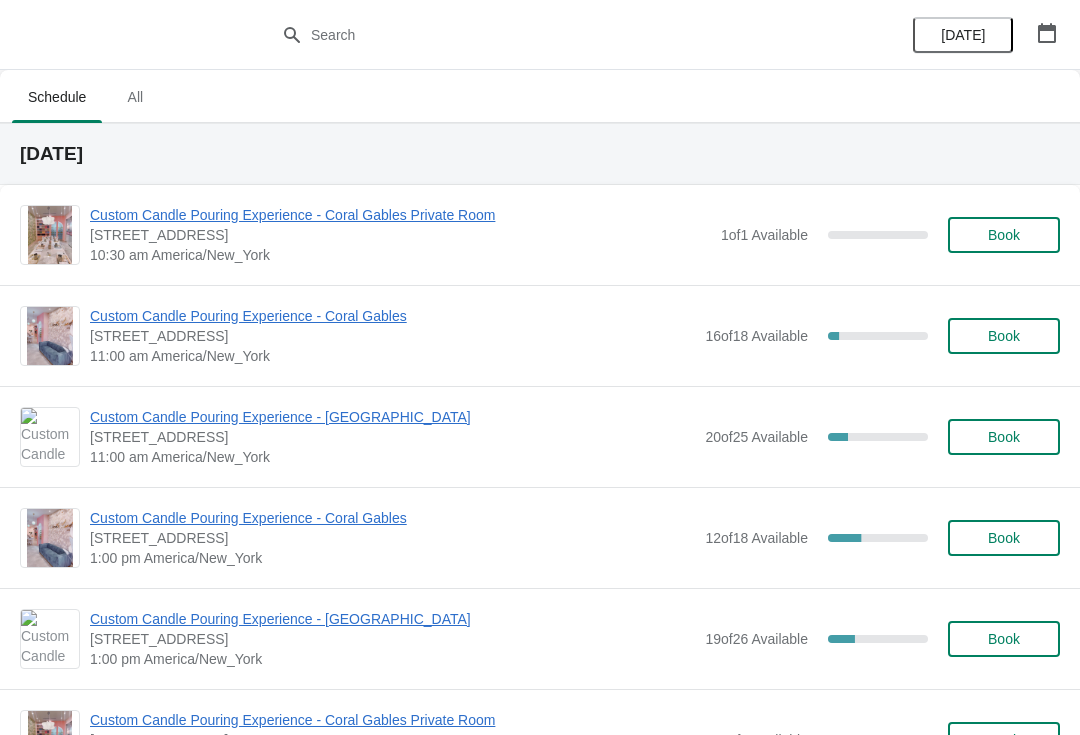 click on "Book" at bounding box center (1004, 437) 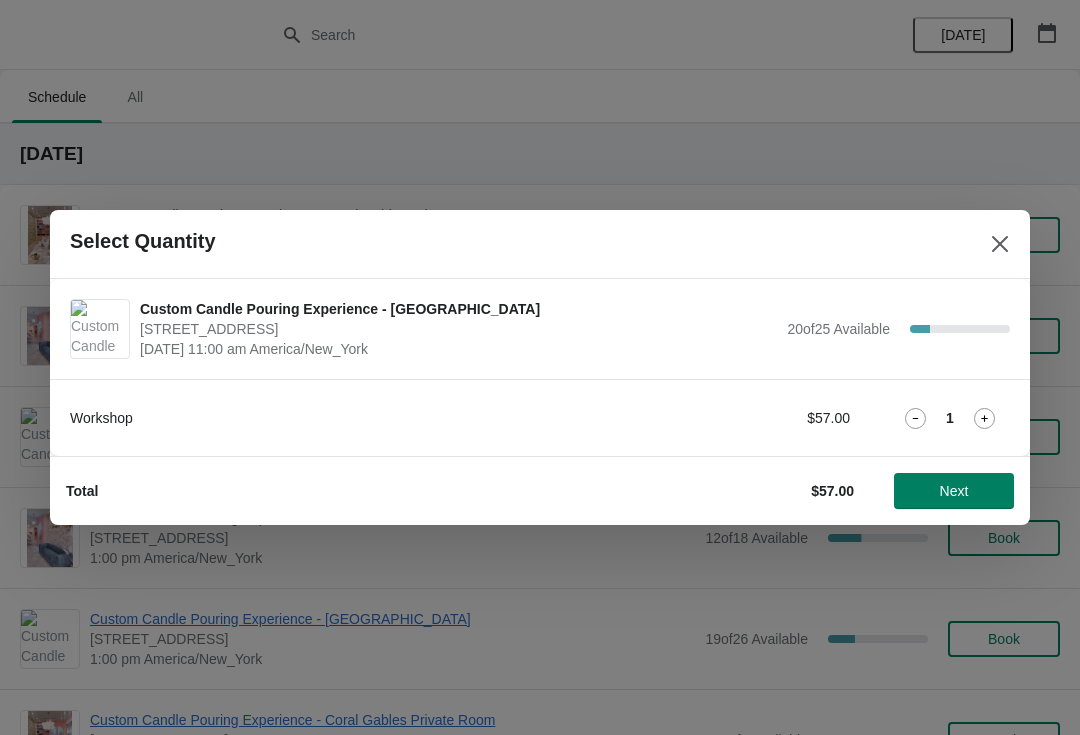 click on "1" at bounding box center [950, 418] 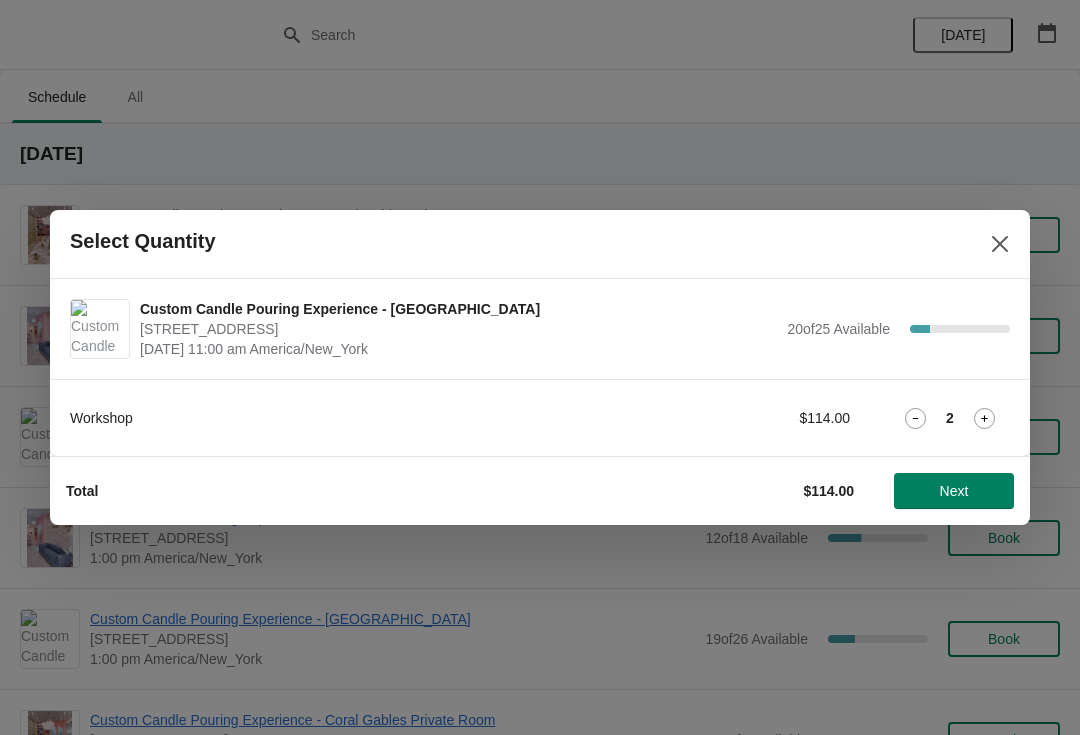 click 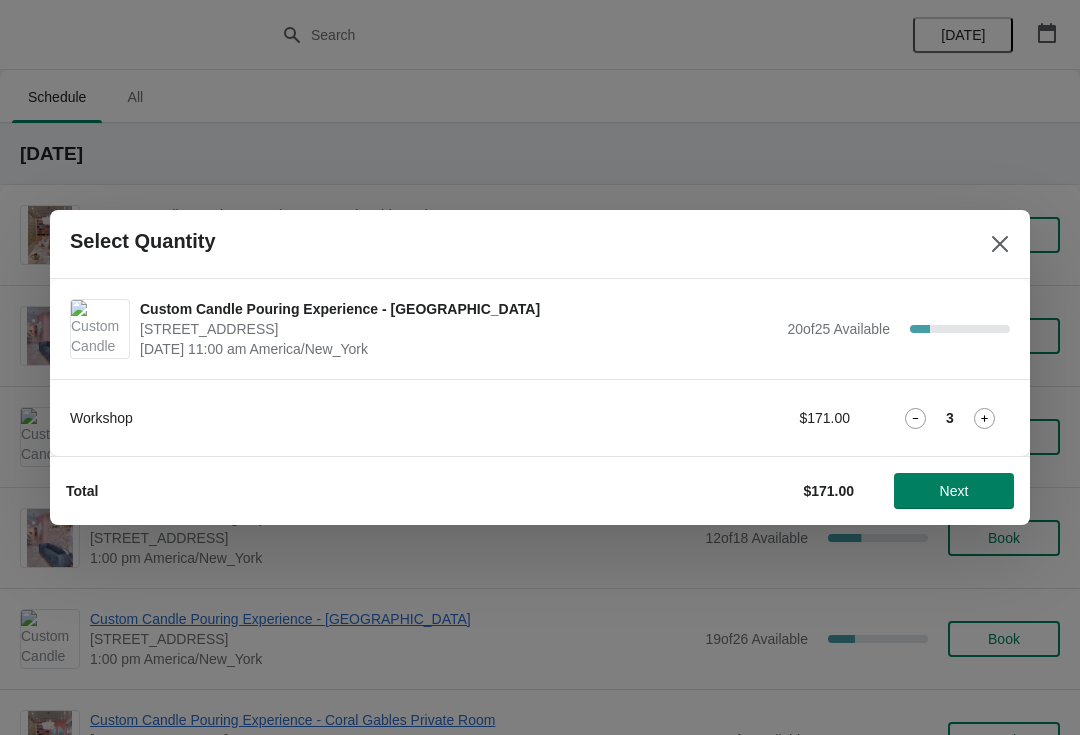 click on "Next" at bounding box center (954, 491) 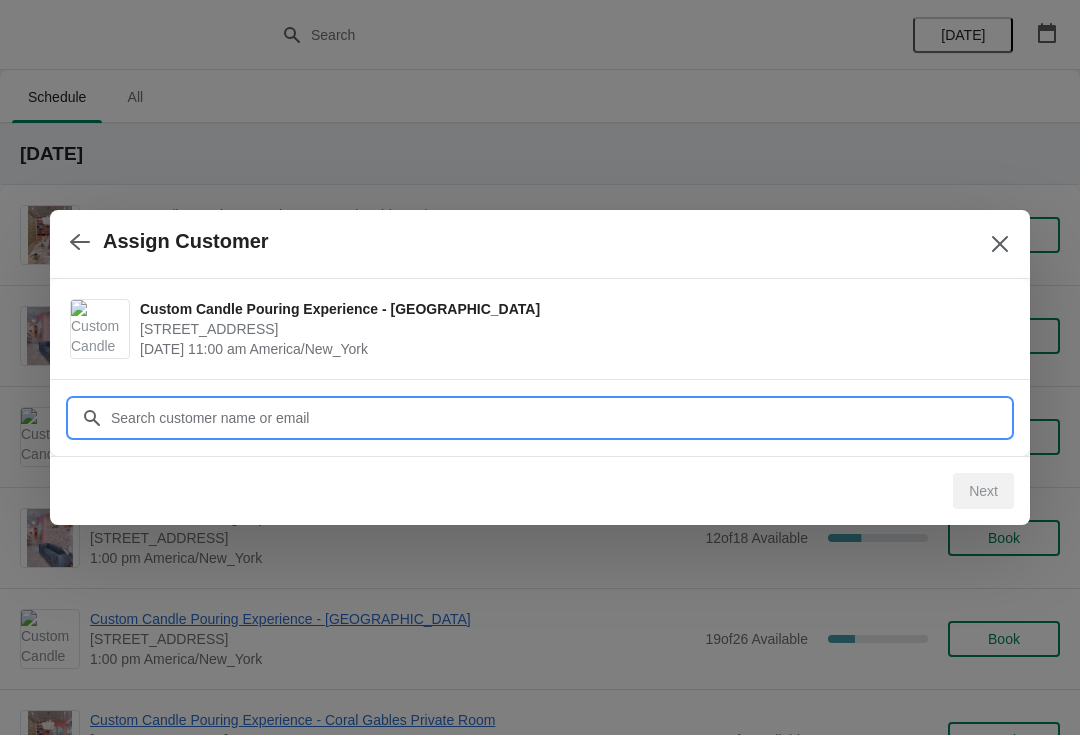 click on "Customer" at bounding box center [560, 418] 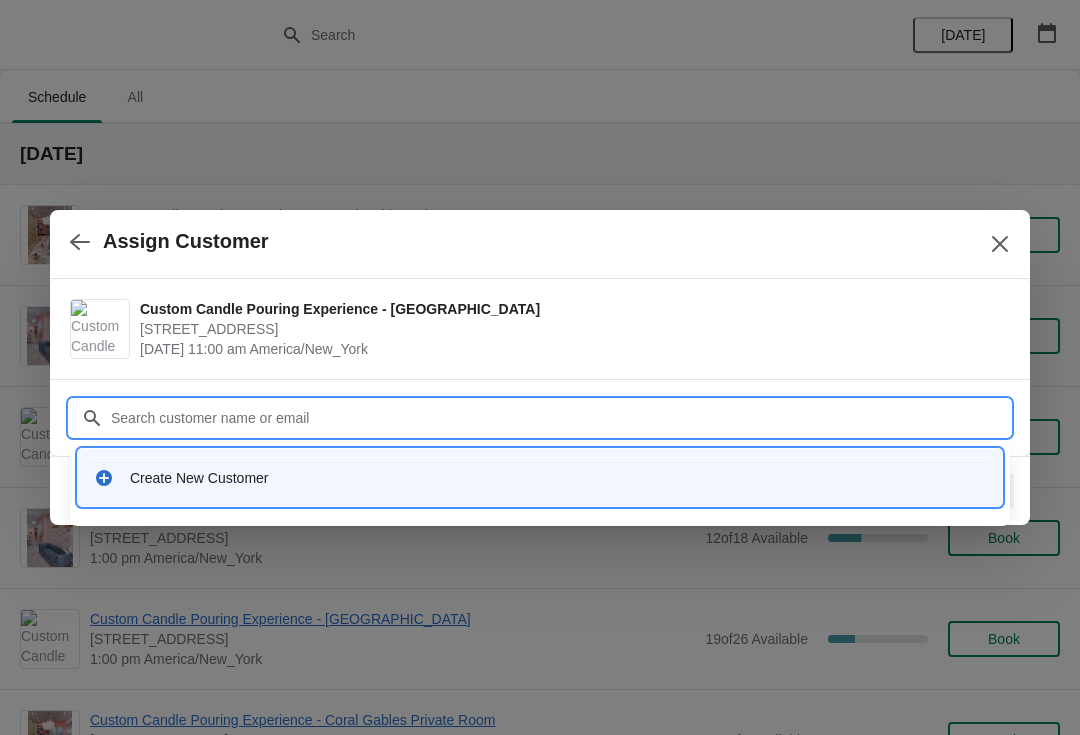 click 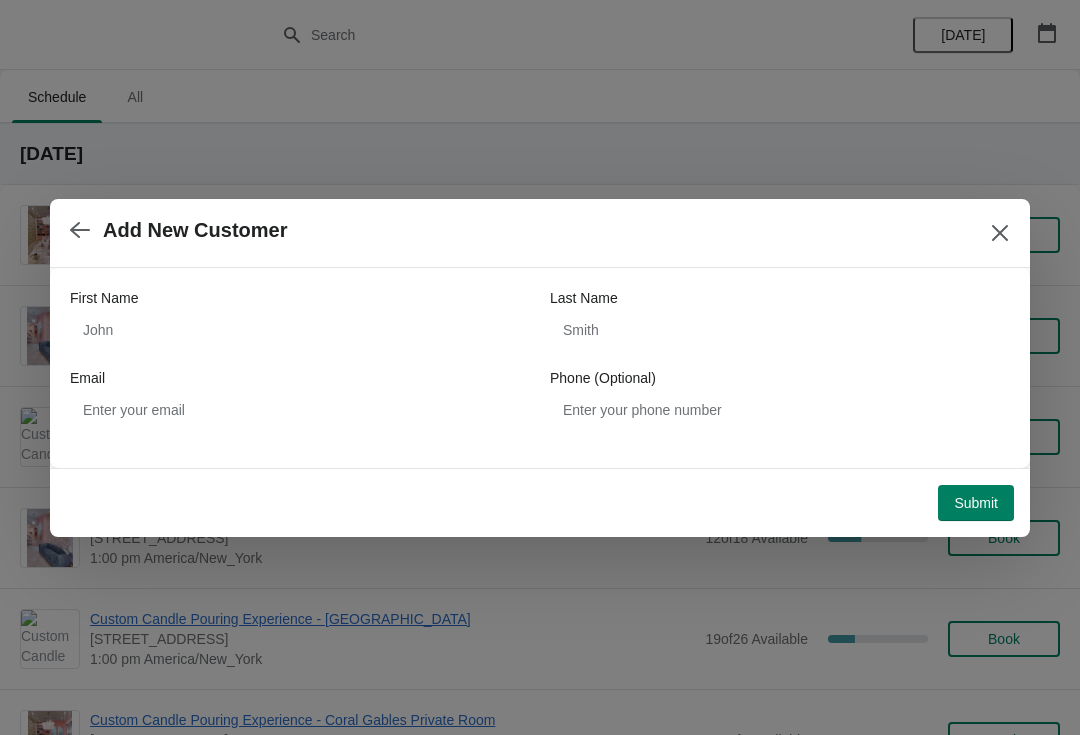 click 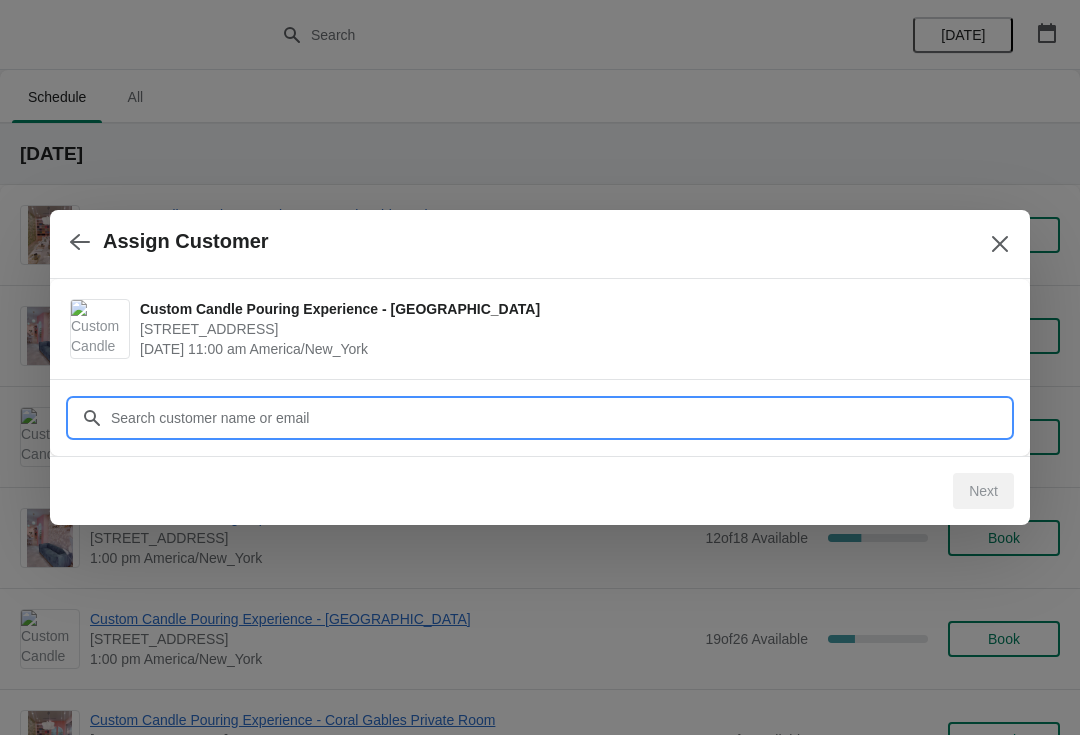 click on "Customer" at bounding box center (560, 418) 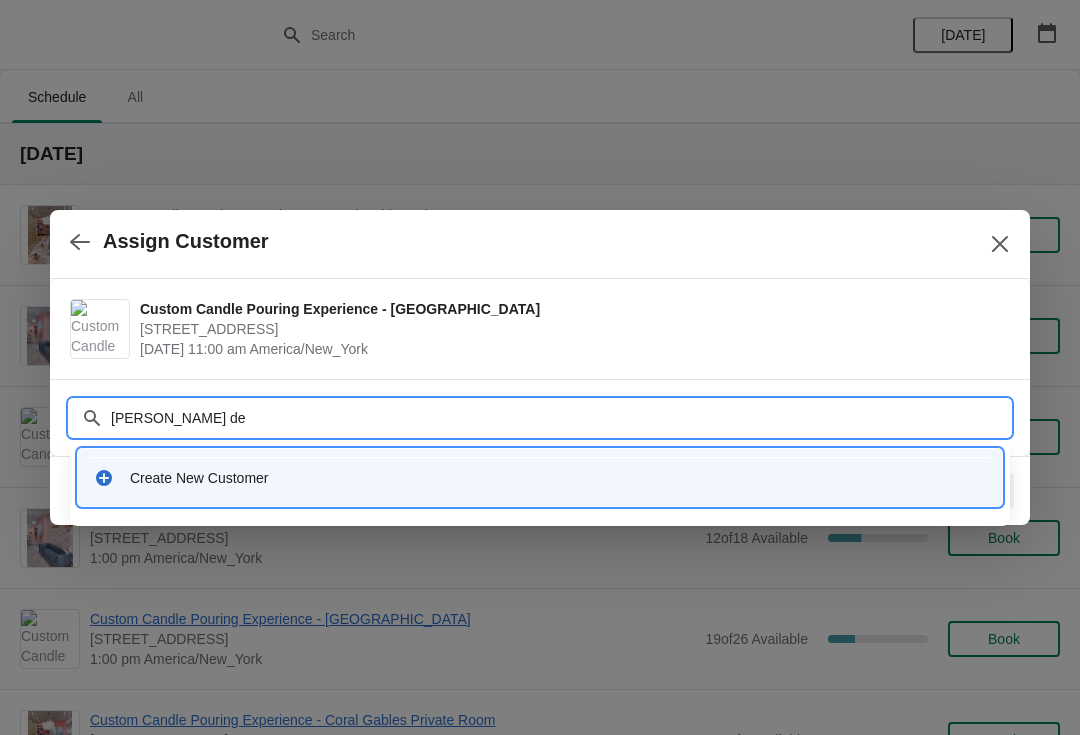 type on "Nancy dee" 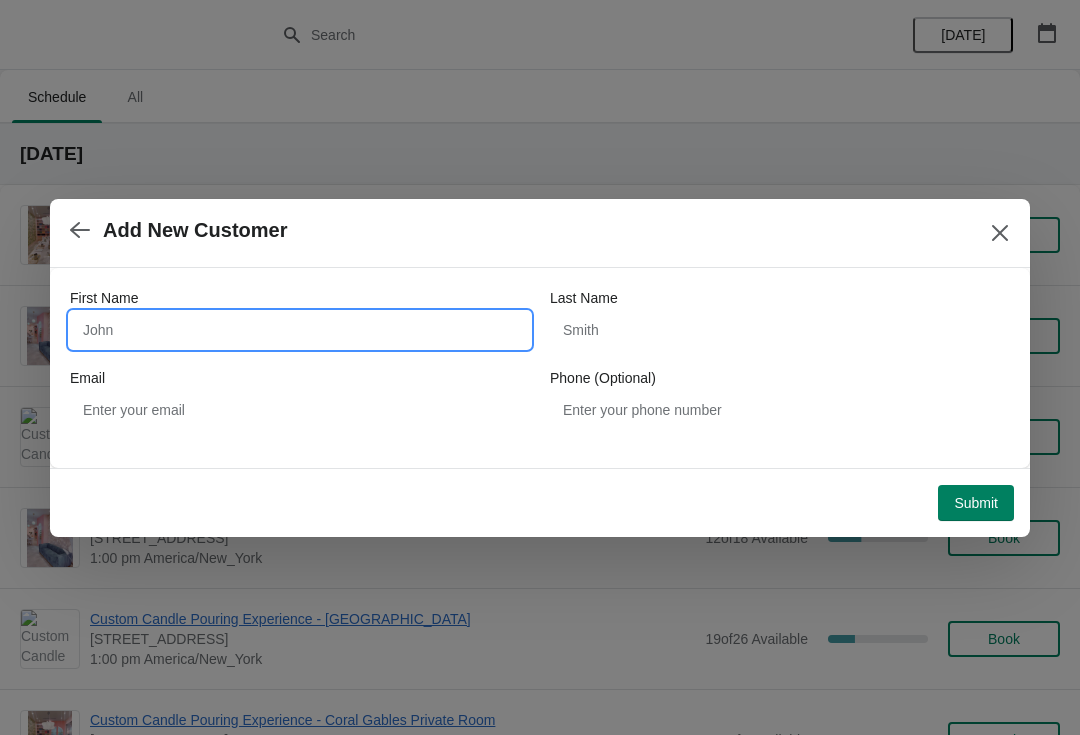 click on "First Name" at bounding box center [300, 330] 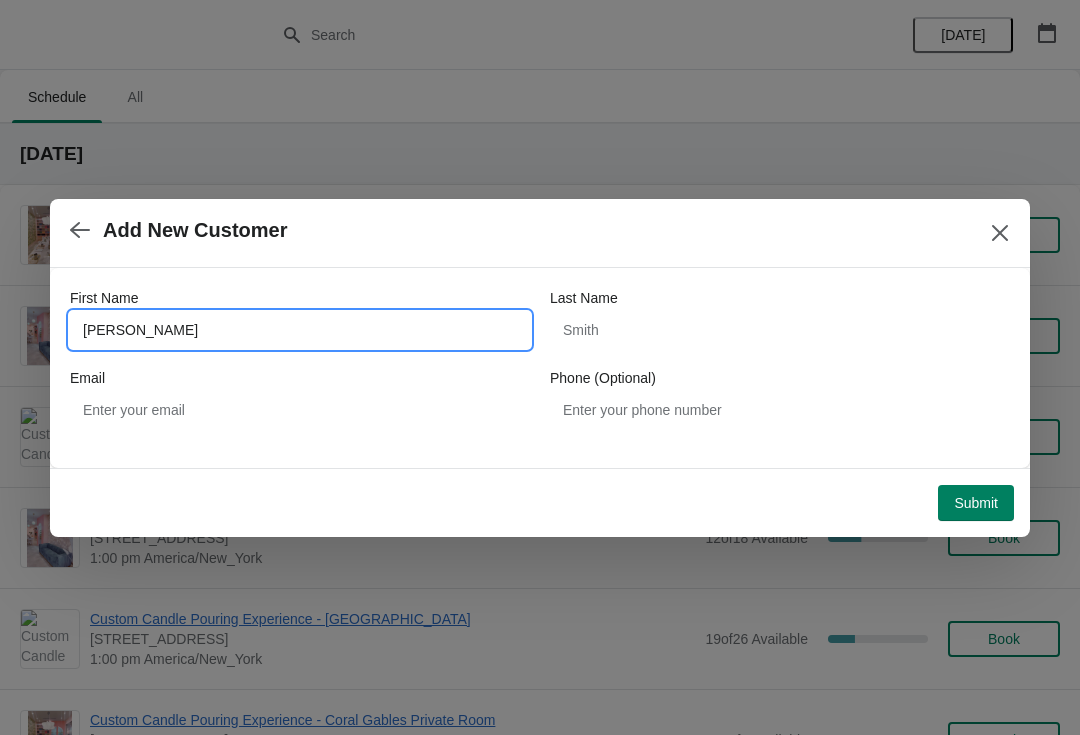 type on "Nancy" 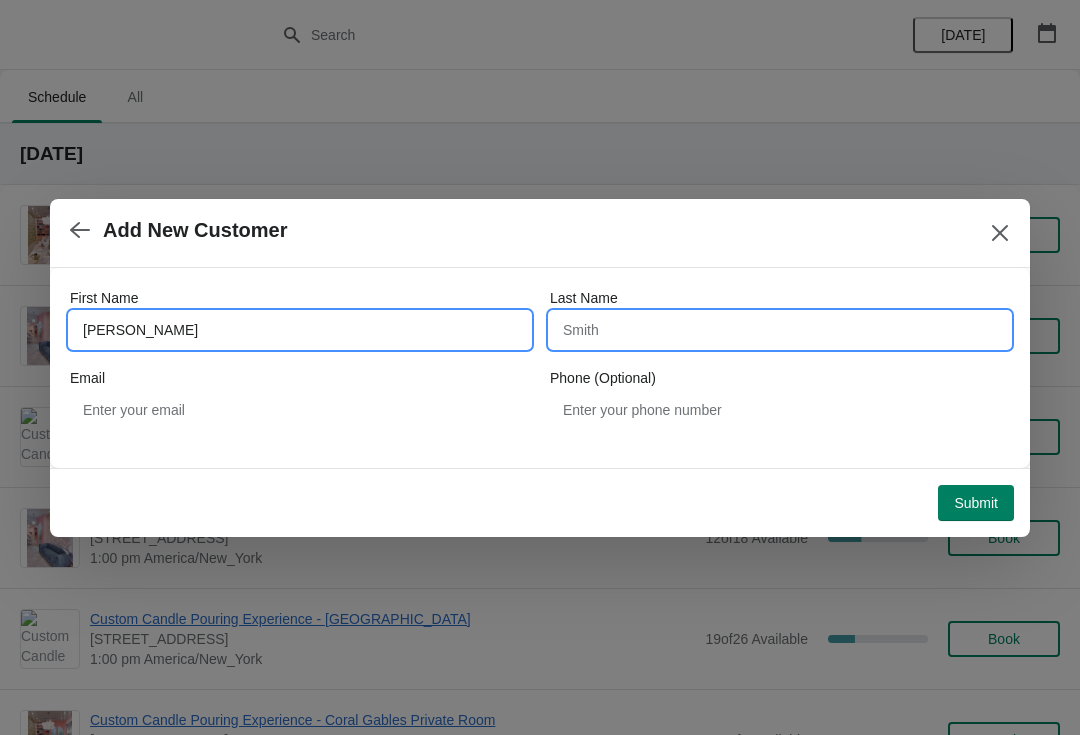 click on "Last Name" at bounding box center [780, 330] 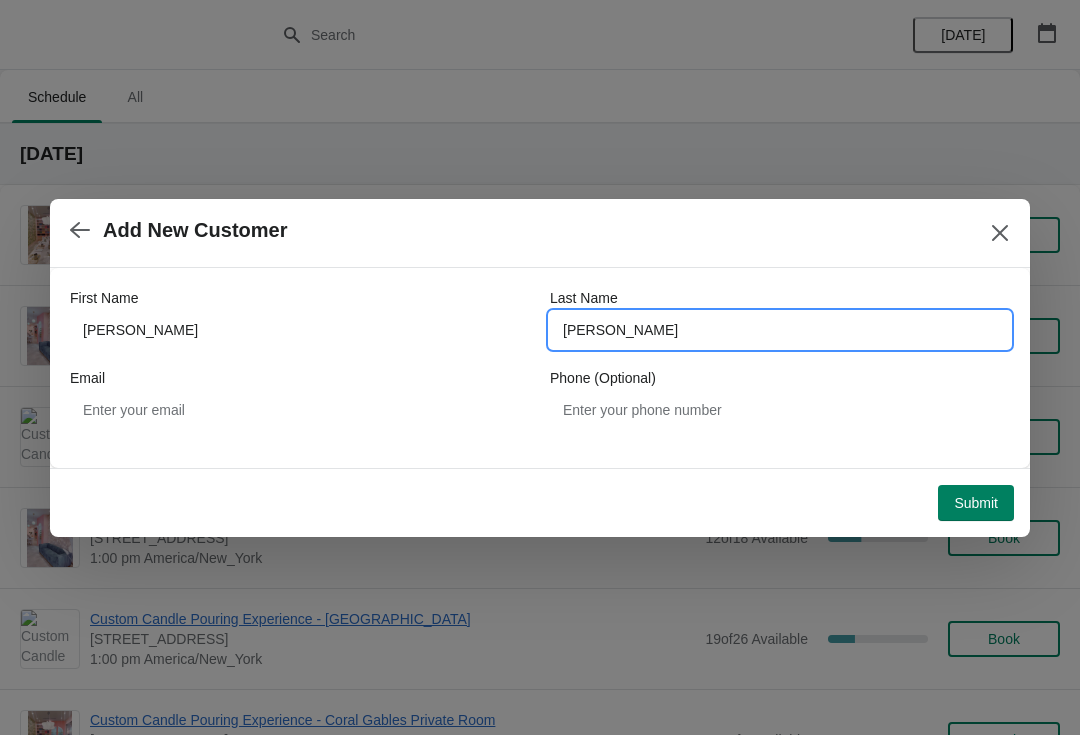 type on "Dee" 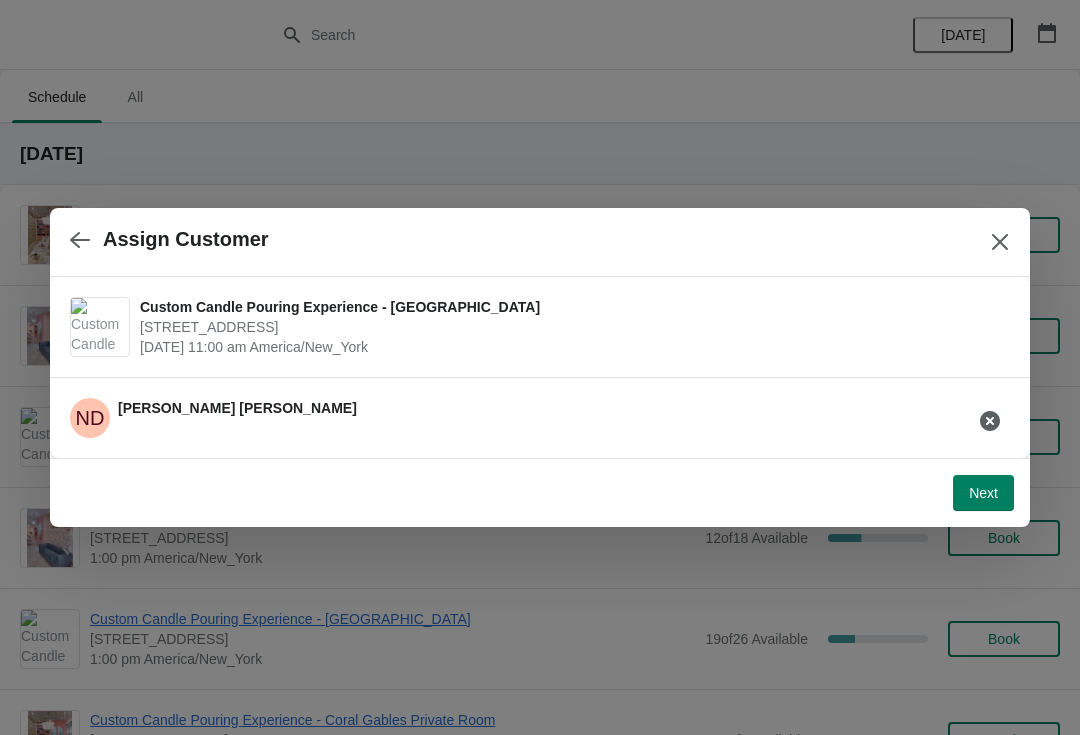 click on "Next" at bounding box center [983, 493] 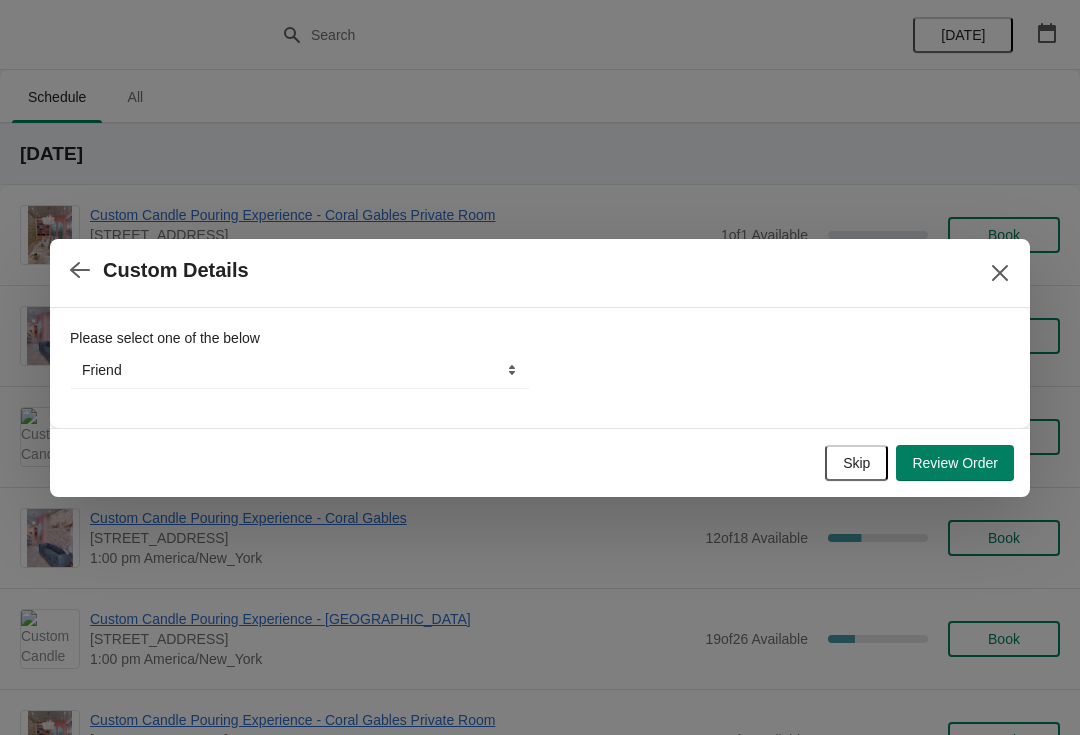 click on "Review Order" at bounding box center [955, 463] 